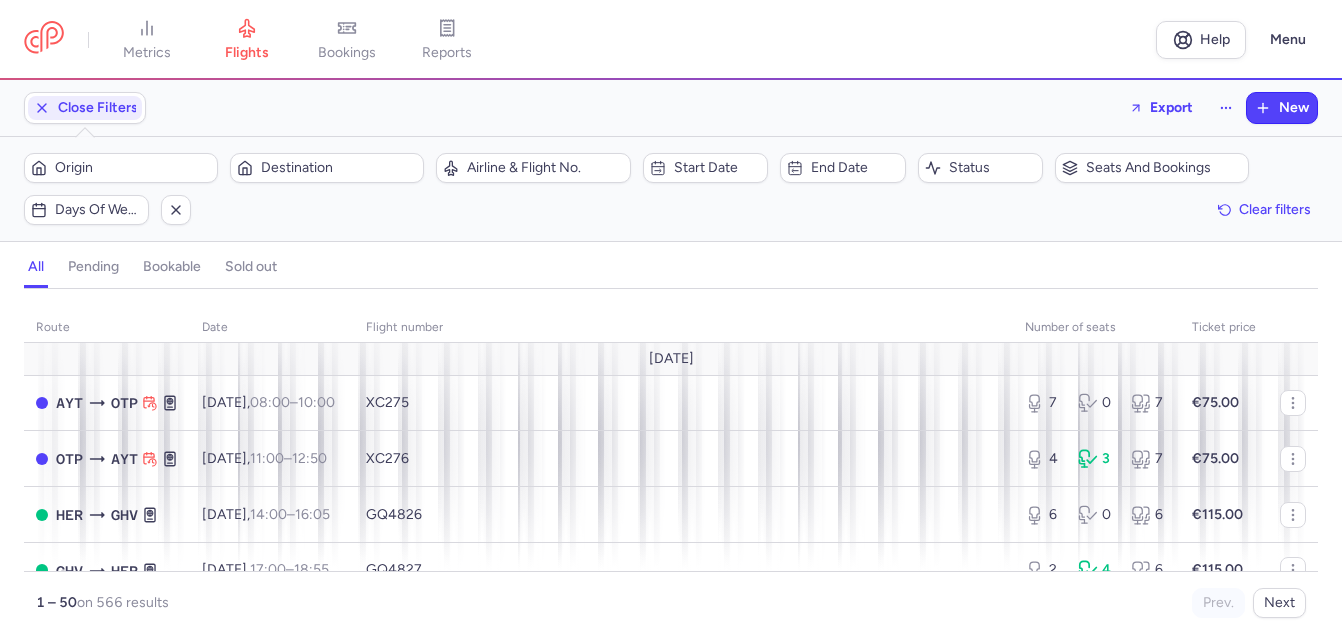 click on "Origin" at bounding box center [133, 168] 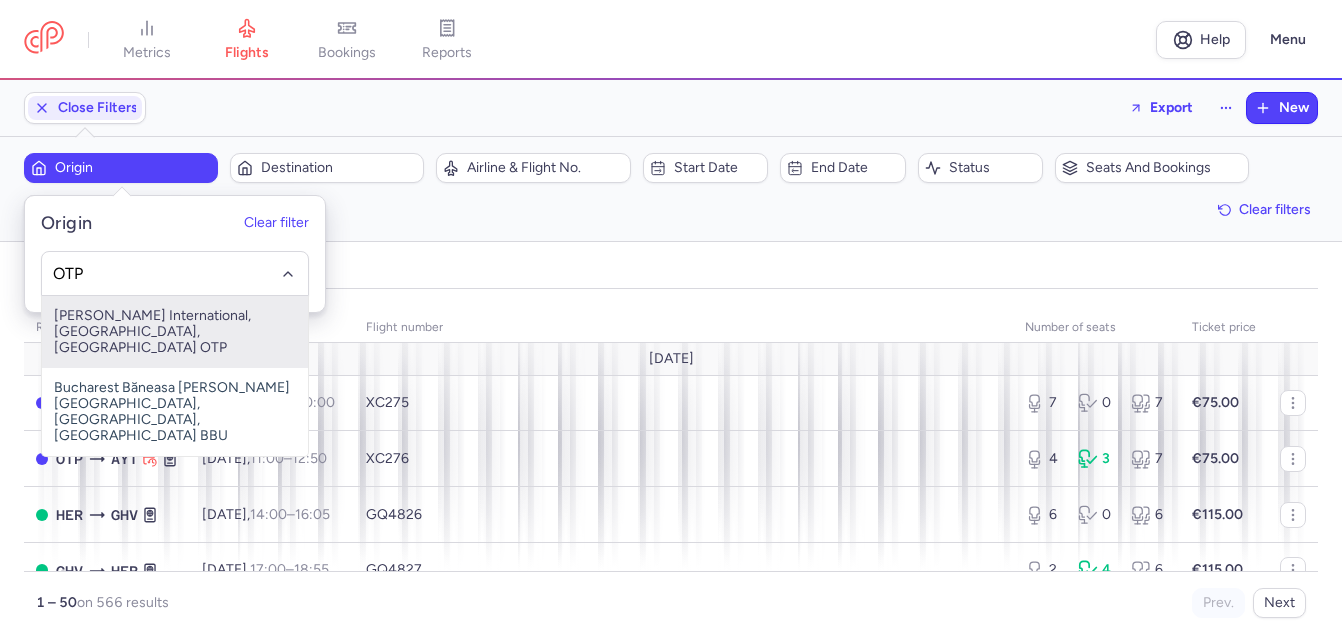 click on "[PERSON_NAME] International, [GEOGRAPHIC_DATA], [GEOGRAPHIC_DATA] OTP" at bounding box center [175, 332] 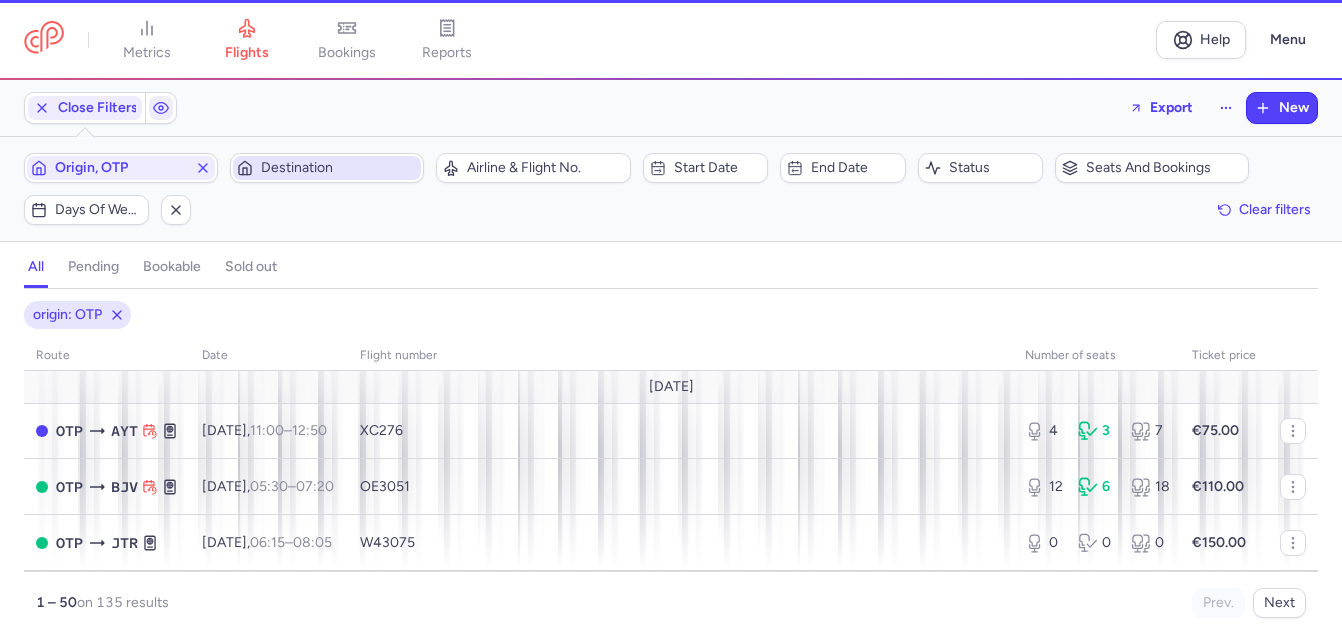click on "Destination" at bounding box center (339, 168) 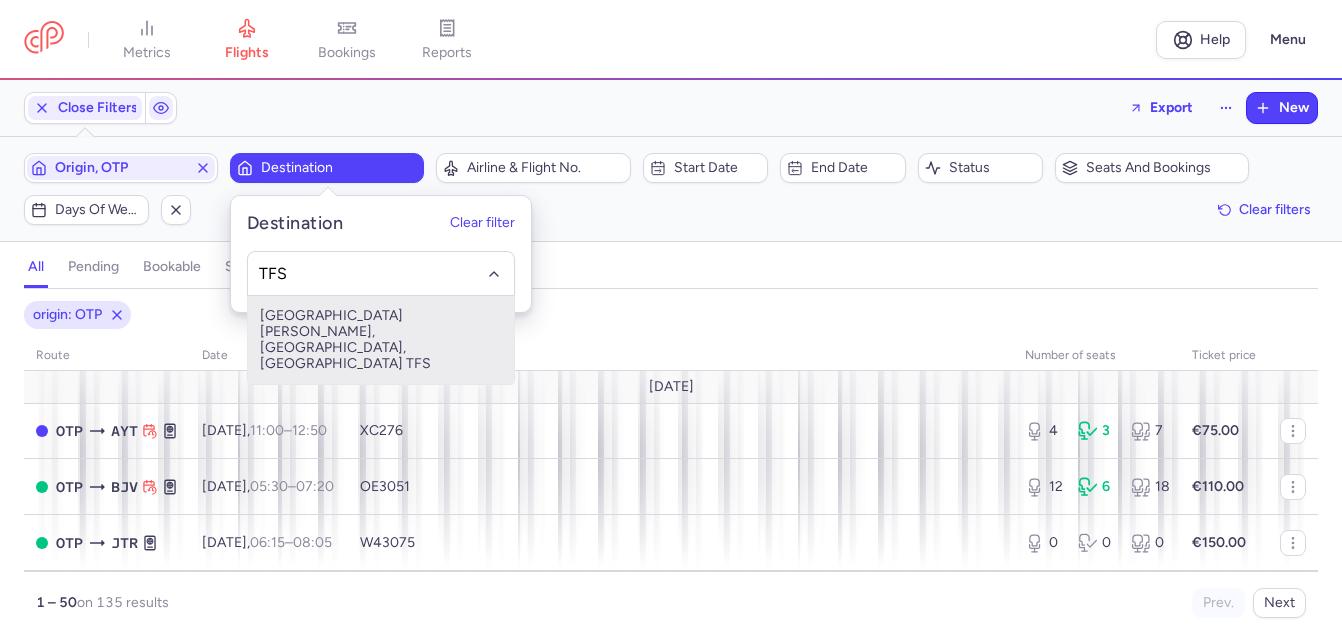 click on "[GEOGRAPHIC_DATA][PERSON_NAME], [GEOGRAPHIC_DATA], [GEOGRAPHIC_DATA] TFS" at bounding box center (381, 340) 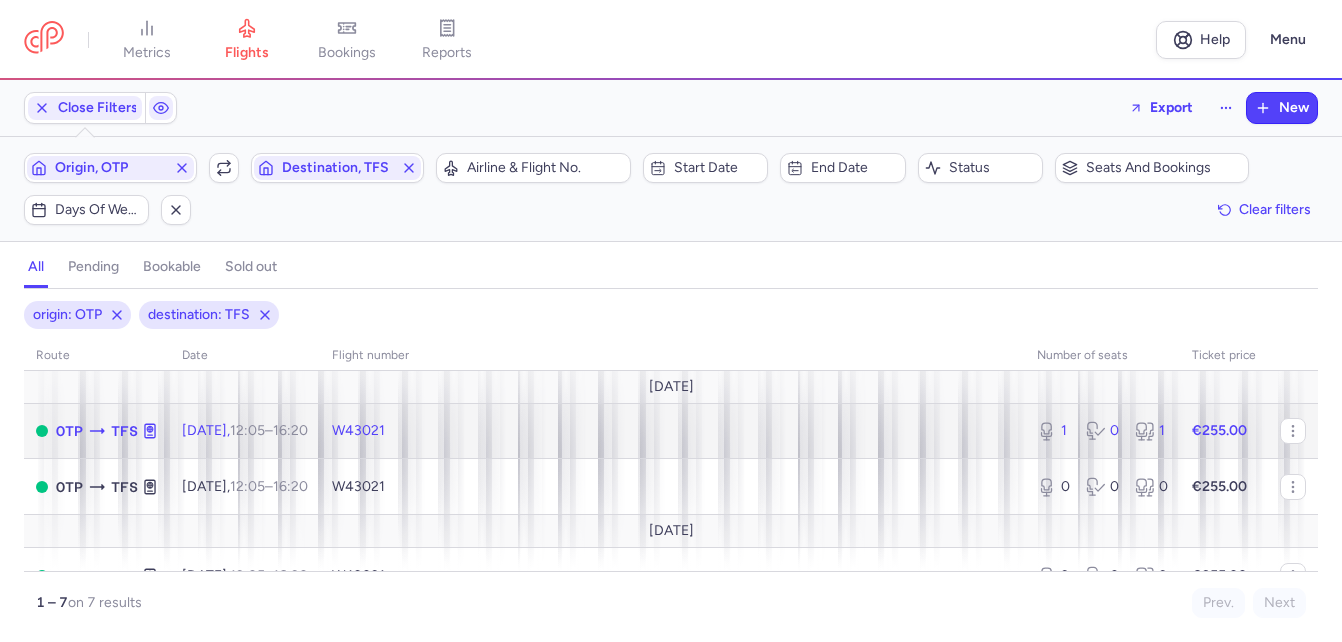 click on "[DATE]  12:05  –  16:20  +0" at bounding box center [245, 431] 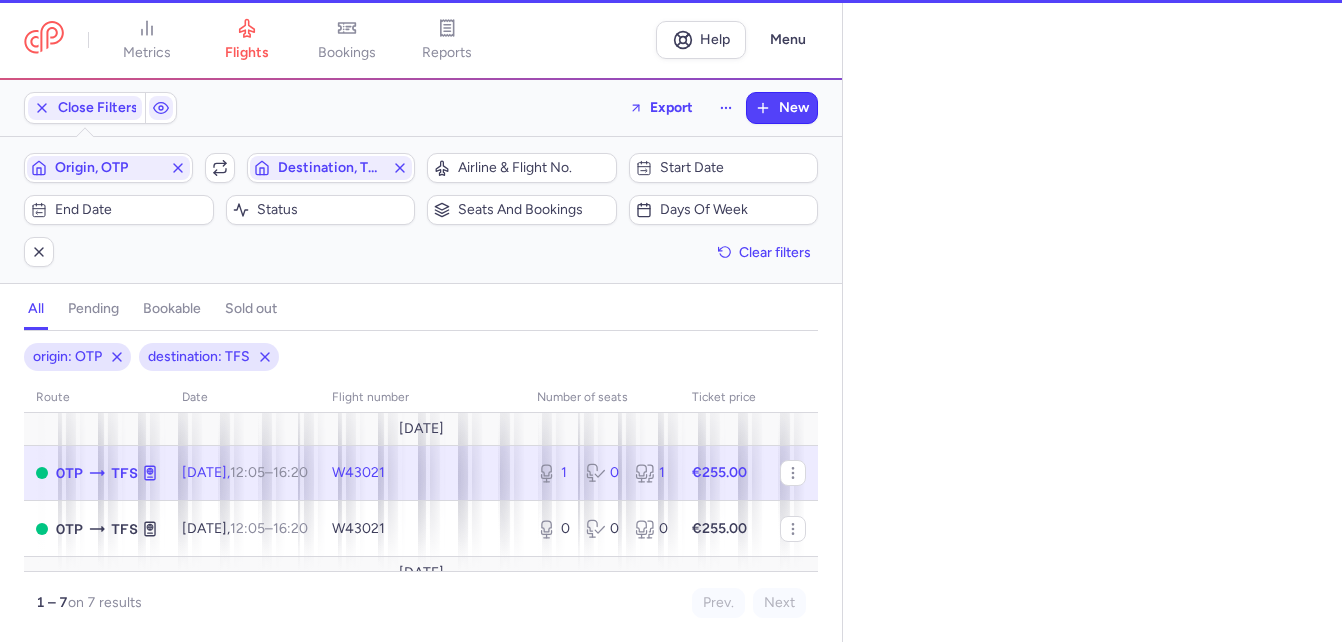 select on "hours" 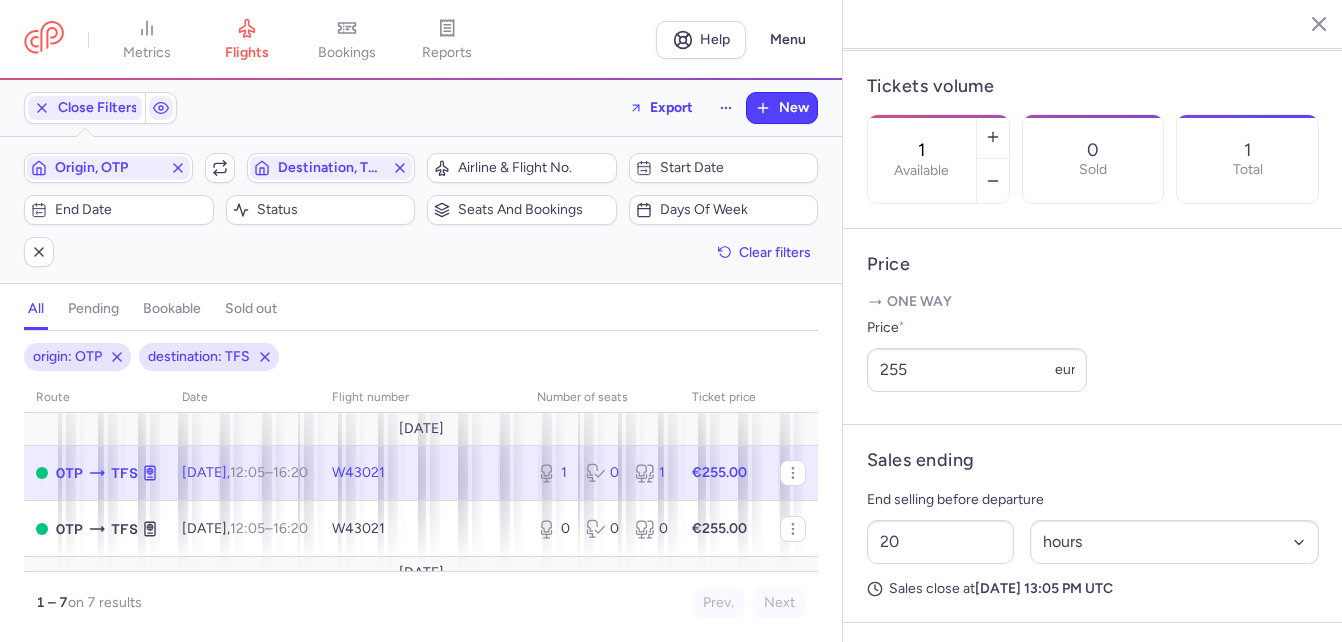 scroll, scrollTop: 736, scrollLeft: 0, axis: vertical 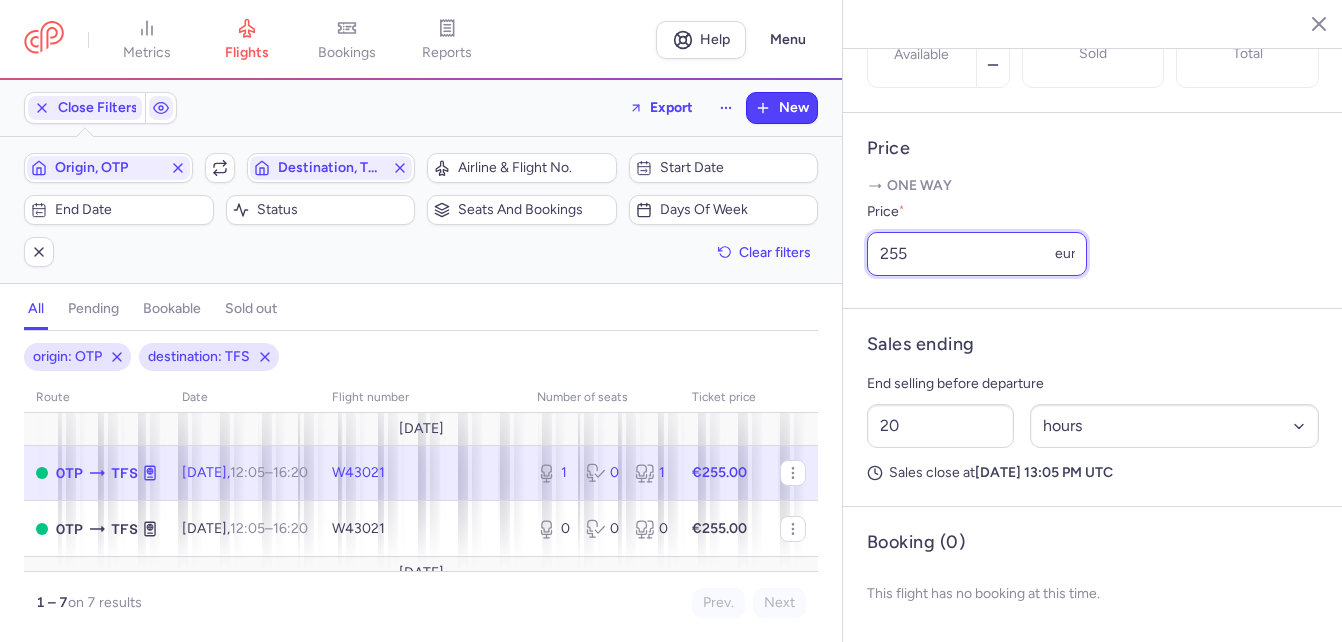 drag, startPoint x: 936, startPoint y: 254, endPoint x: 857, endPoint y: 252, distance: 79.025314 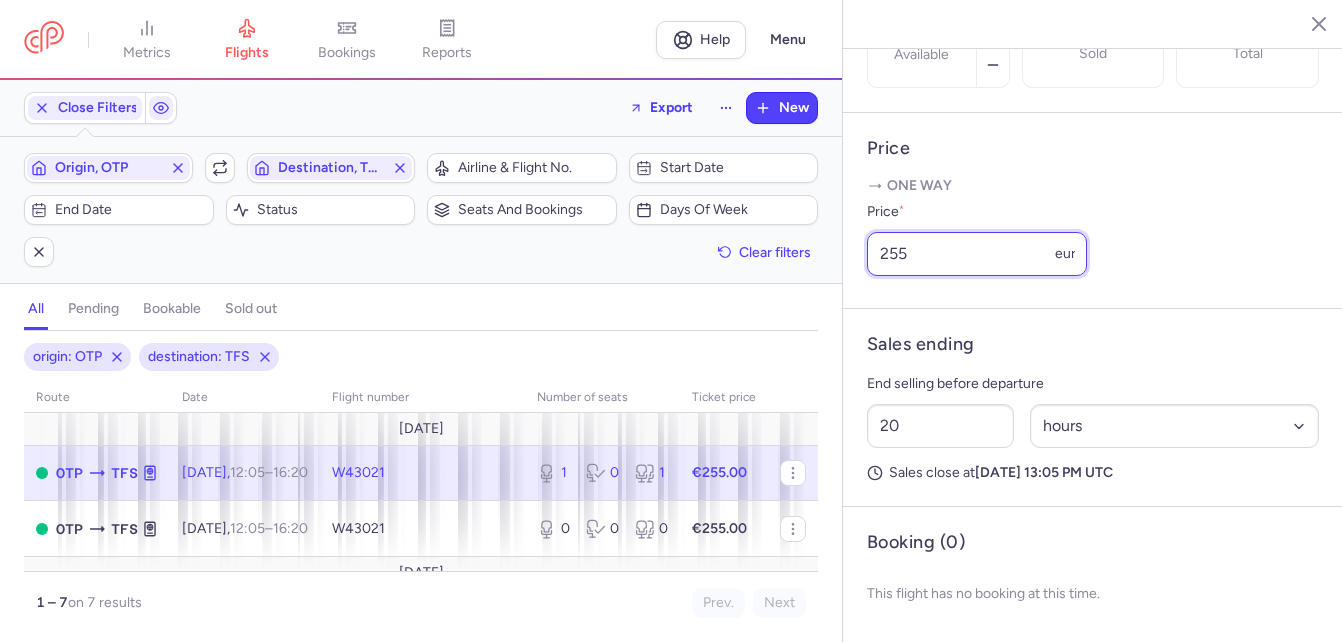 click on "Price  One way  Price  * 255 eur" at bounding box center (1093, 211) 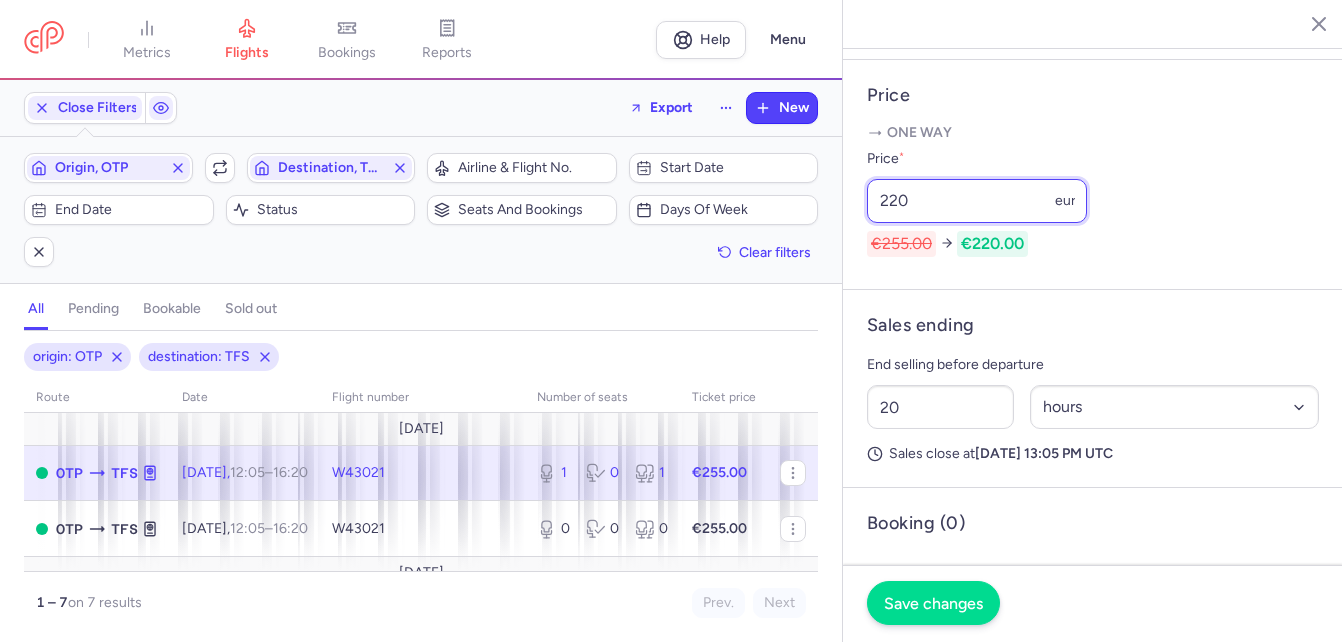 type on "220" 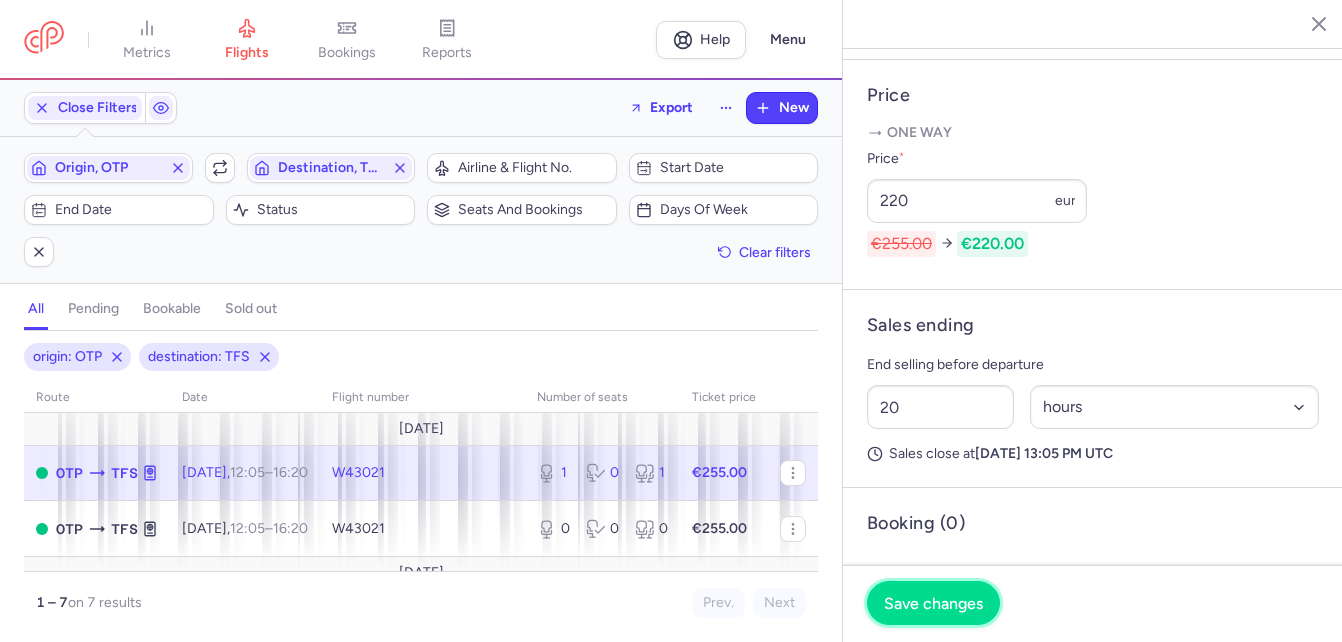 click on "Save changes" at bounding box center [933, 603] 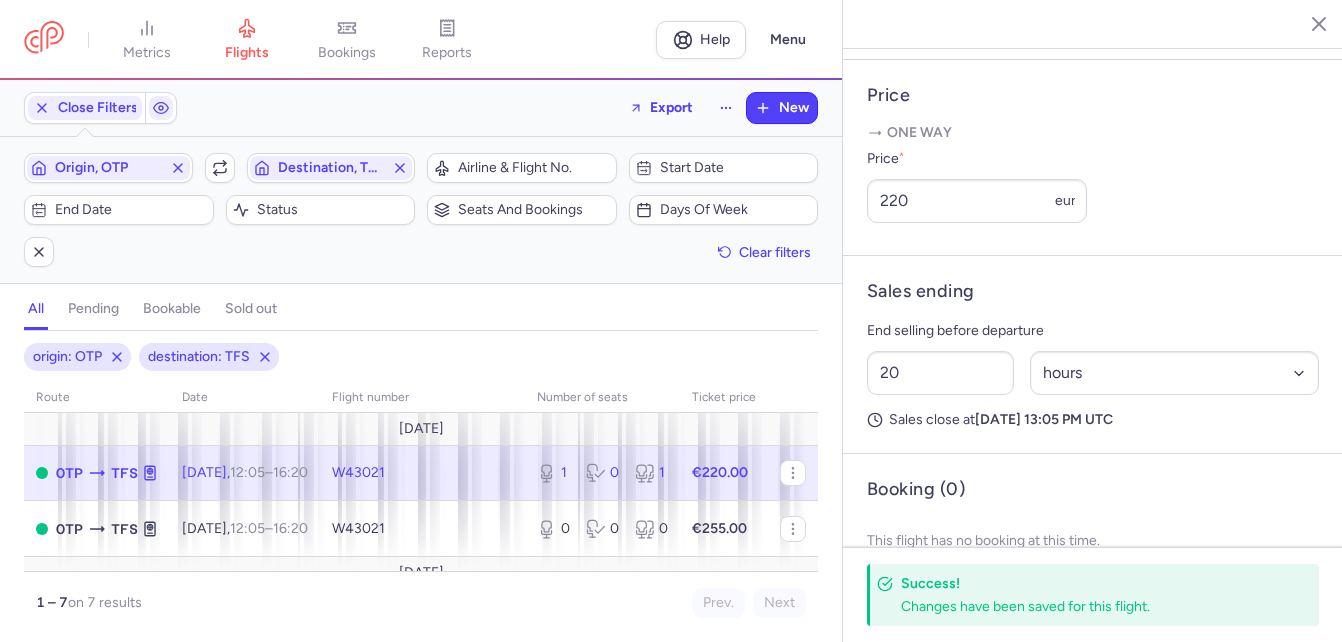 scroll, scrollTop: 831, scrollLeft: 0, axis: vertical 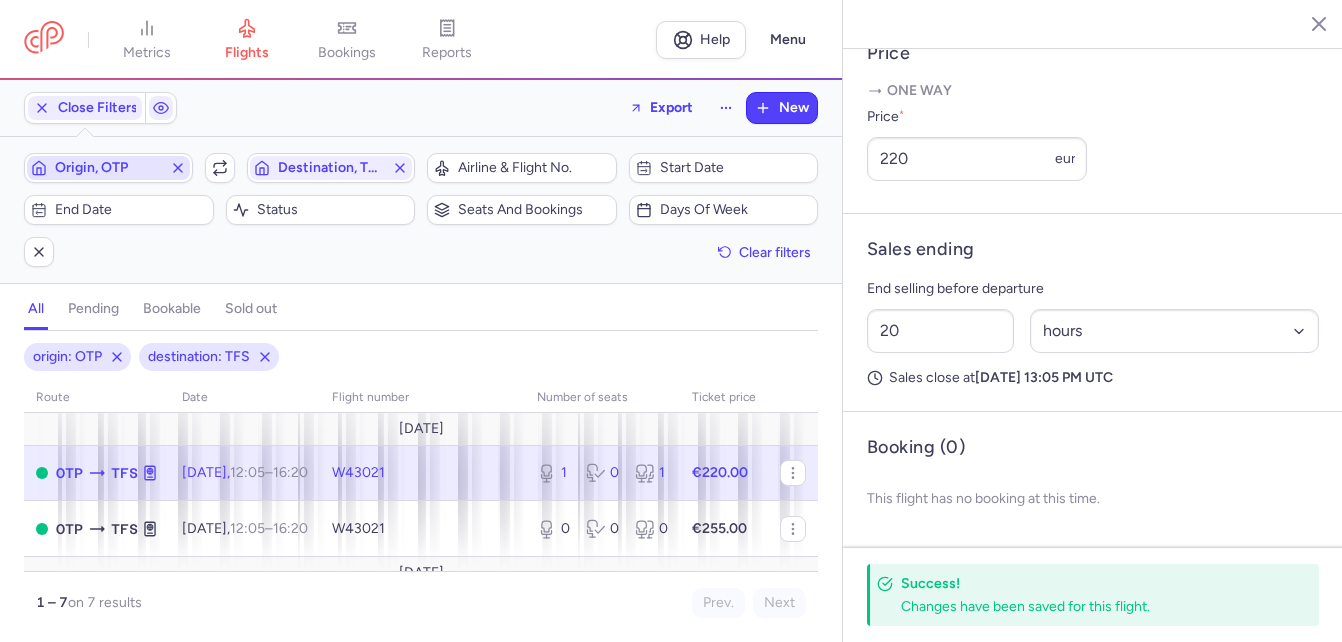 click 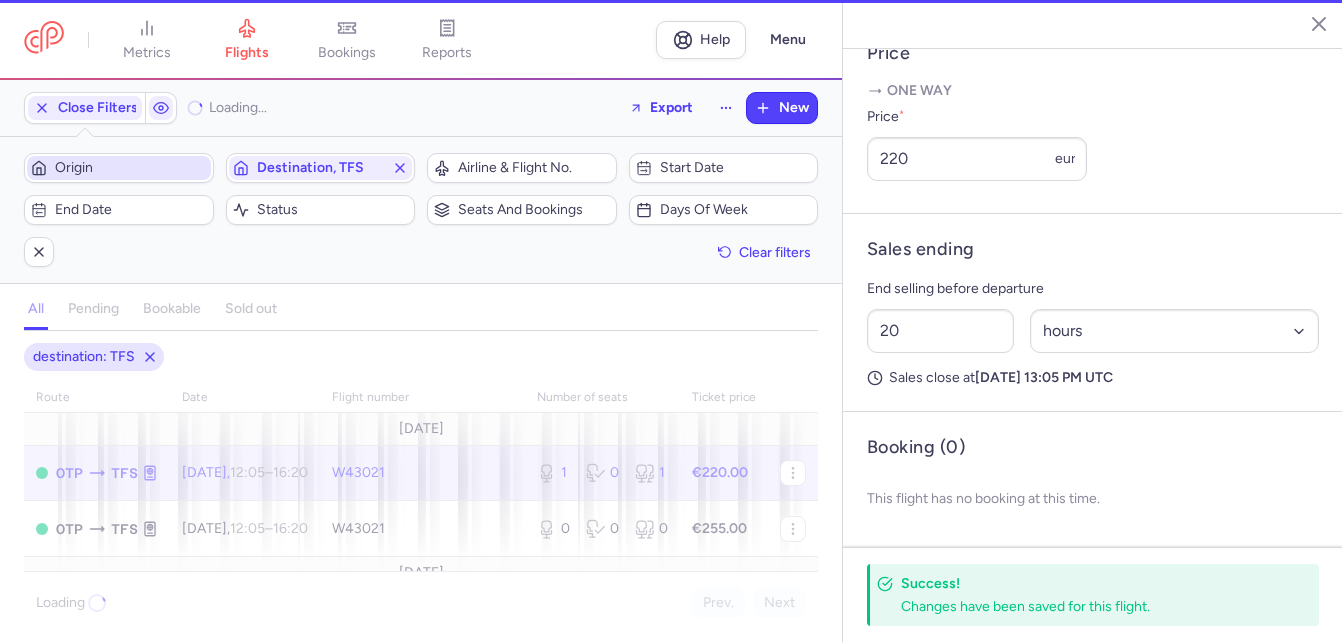 click on "Origin" at bounding box center [131, 168] 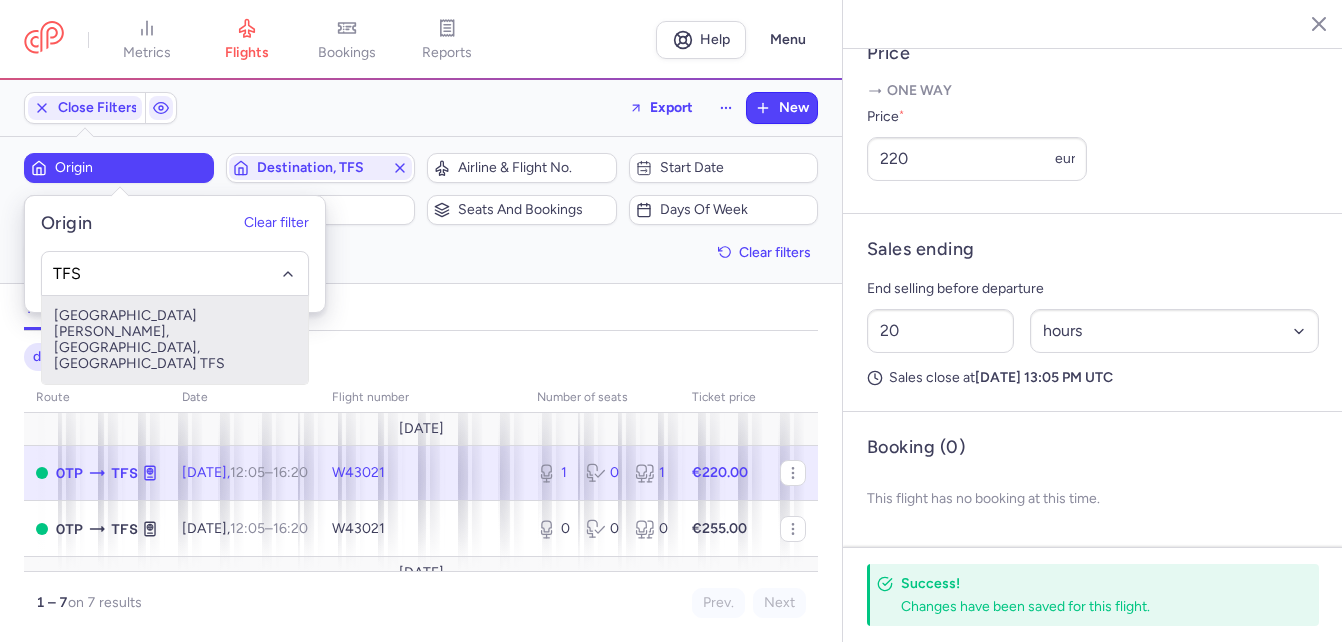 click on "[GEOGRAPHIC_DATA][PERSON_NAME], [GEOGRAPHIC_DATA], [GEOGRAPHIC_DATA] TFS" at bounding box center [175, 340] 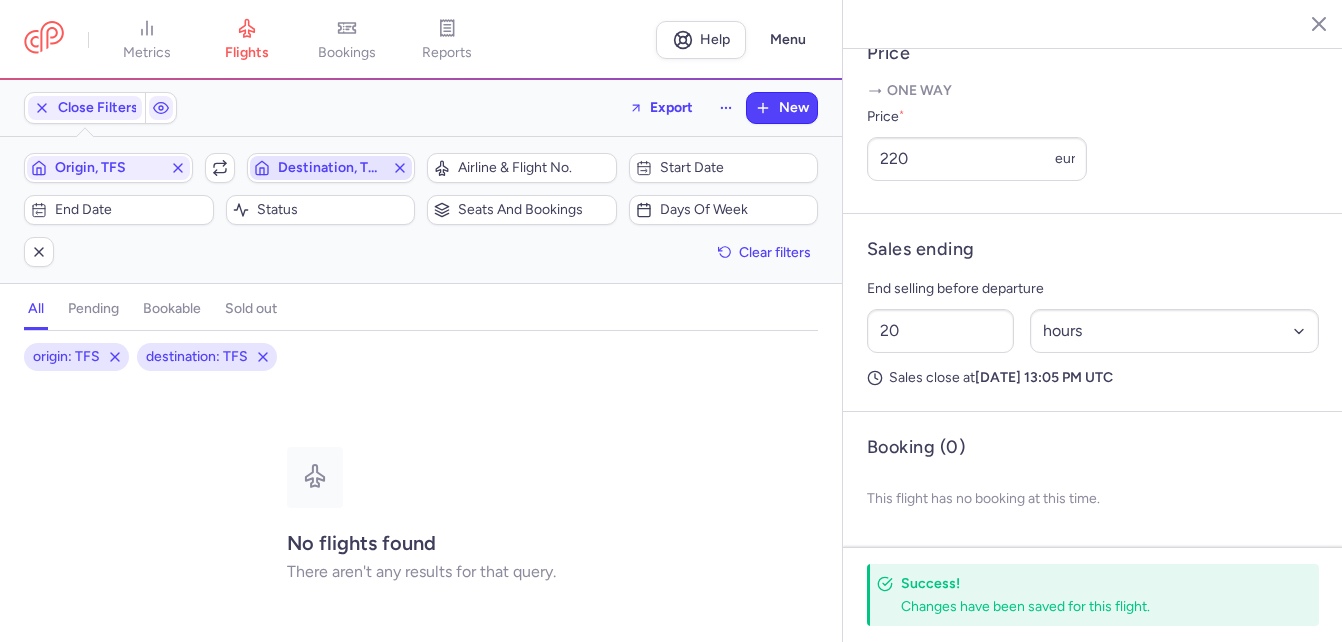 click on "Destination, TFS" at bounding box center [331, 168] 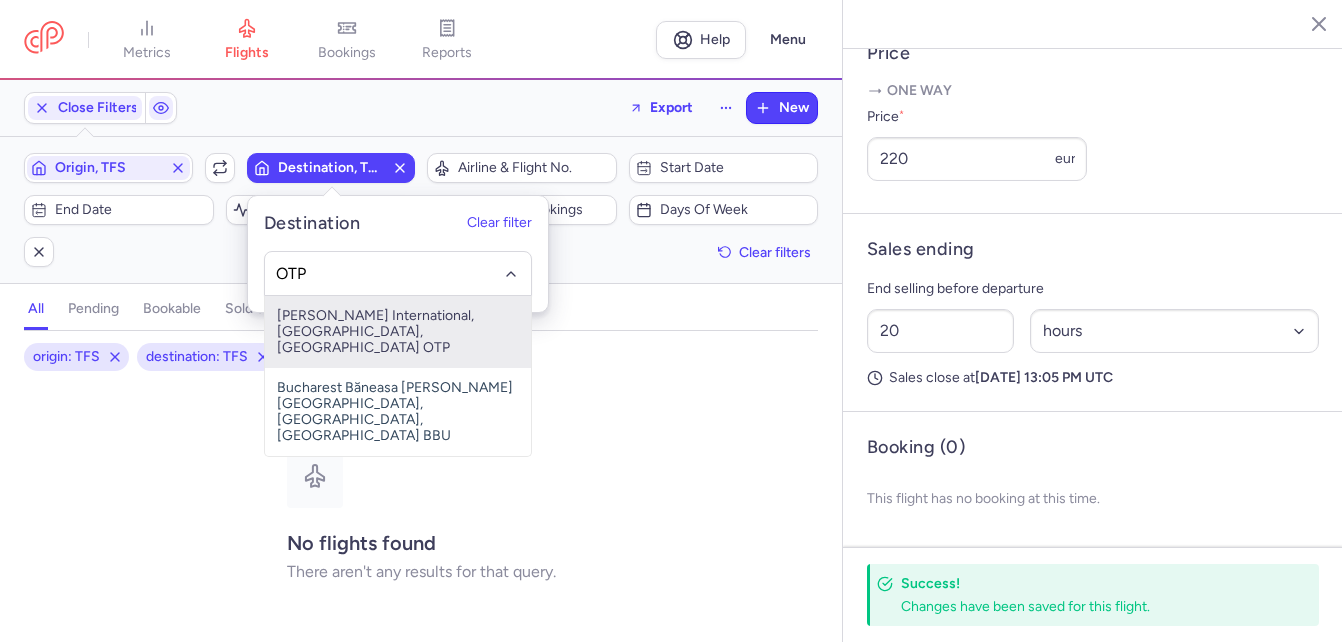 click on "[PERSON_NAME] International, [GEOGRAPHIC_DATA], [GEOGRAPHIC_DATA] OTP" at bounding box center [398, 332] 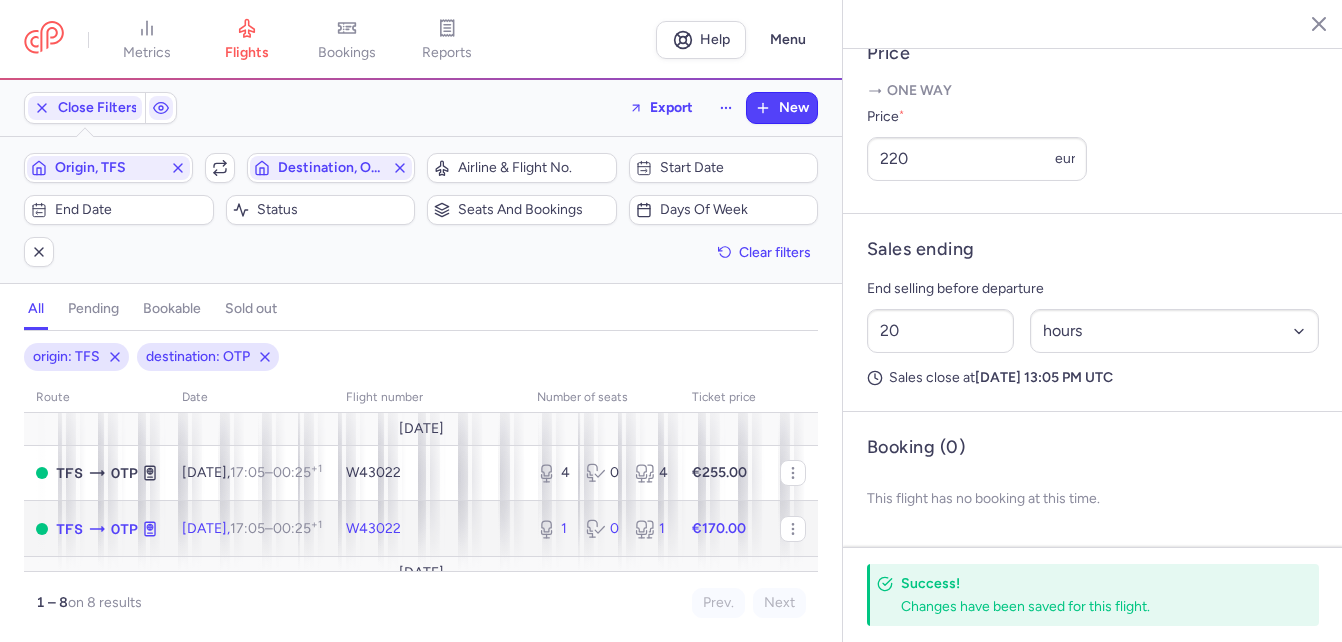 click on "17:05" at bounding box center (247, 528) 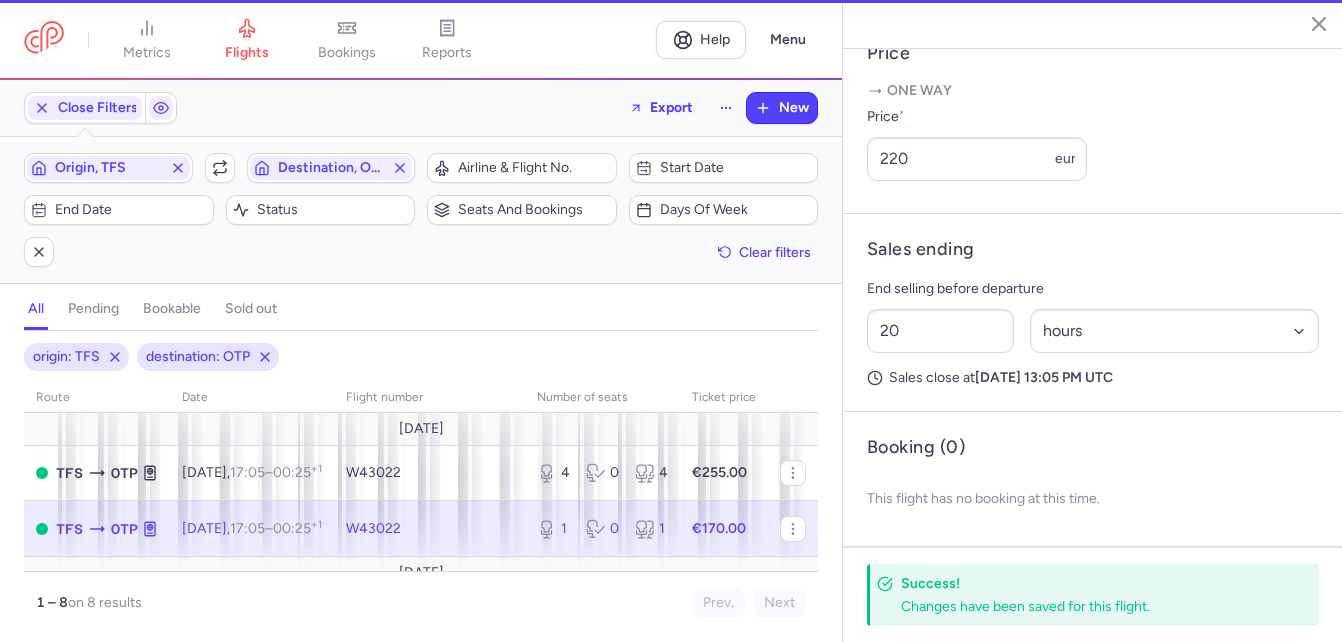 type on "27" 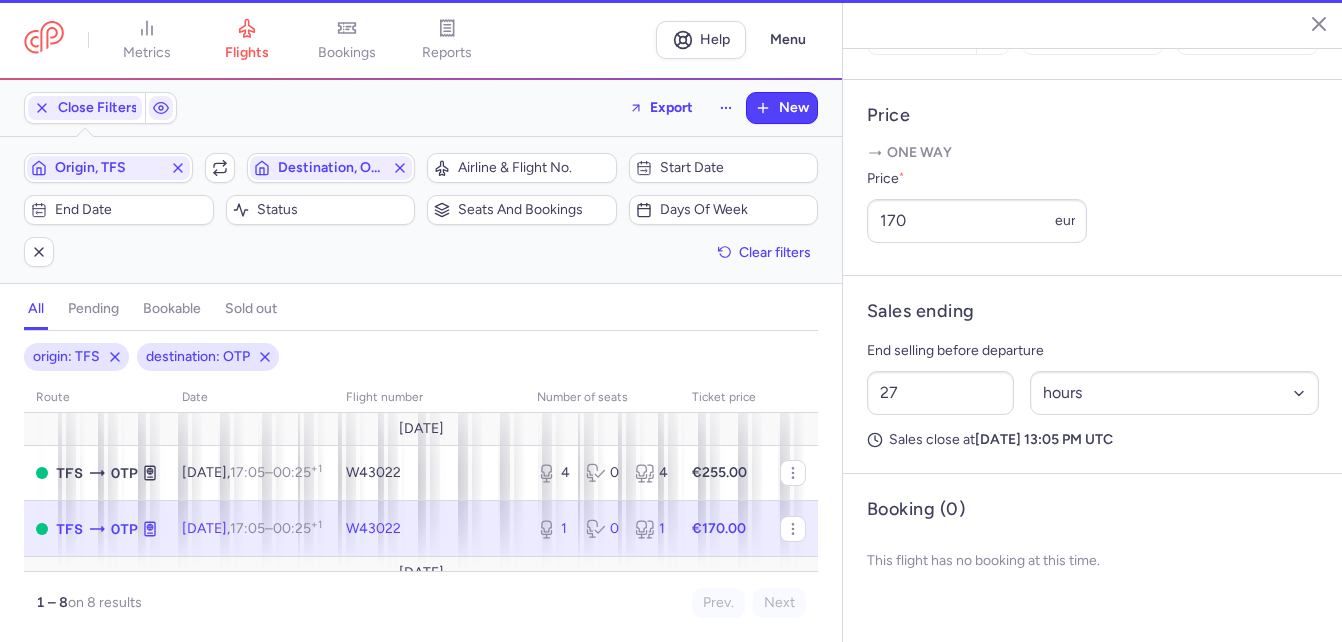 scroll, scrollTop: 758, scrollLeft: 0, axis: vertical 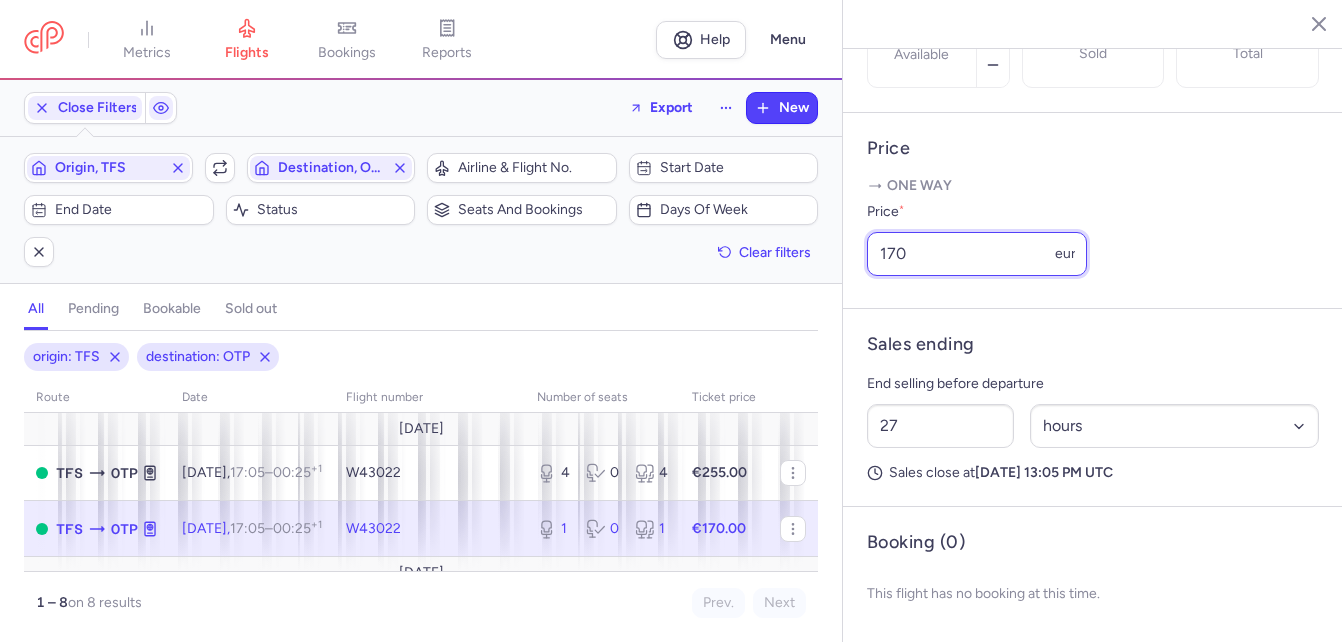 drag, startPoint x: 957, startPoint y: 258, endPoint x: 855, endPoint y: 257, distance: 102.0049 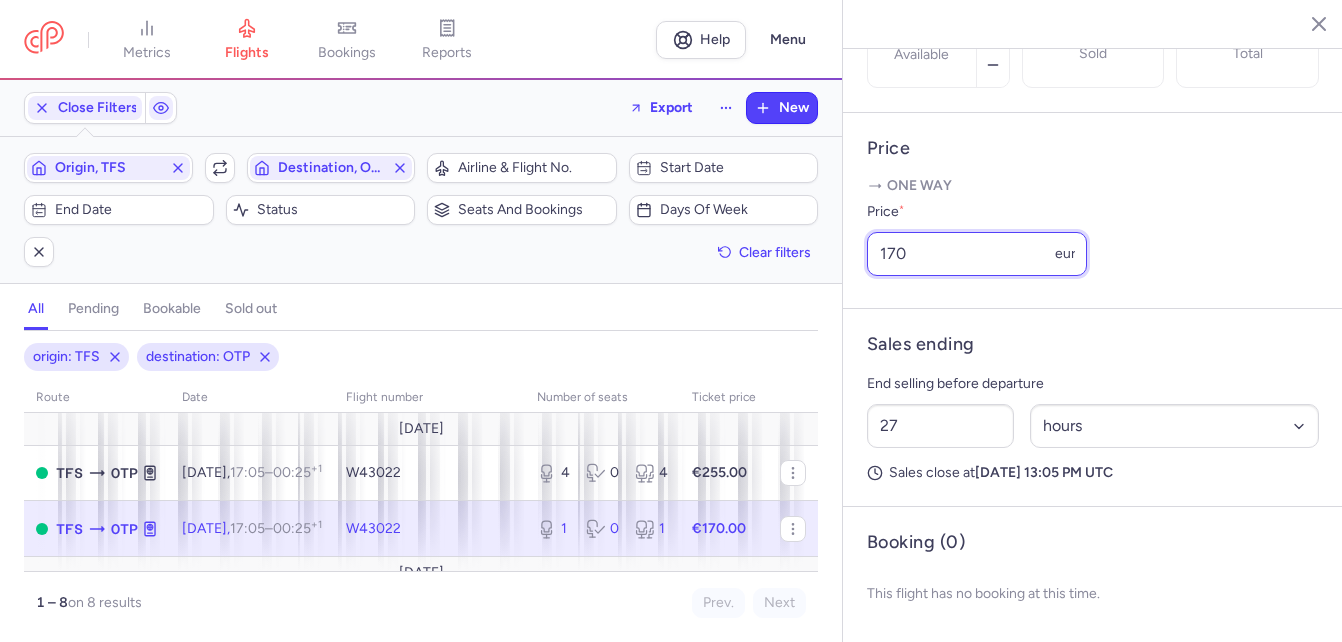 click on "Price  One way  Price  * 170 eur" at bounding box center [1093, 211] 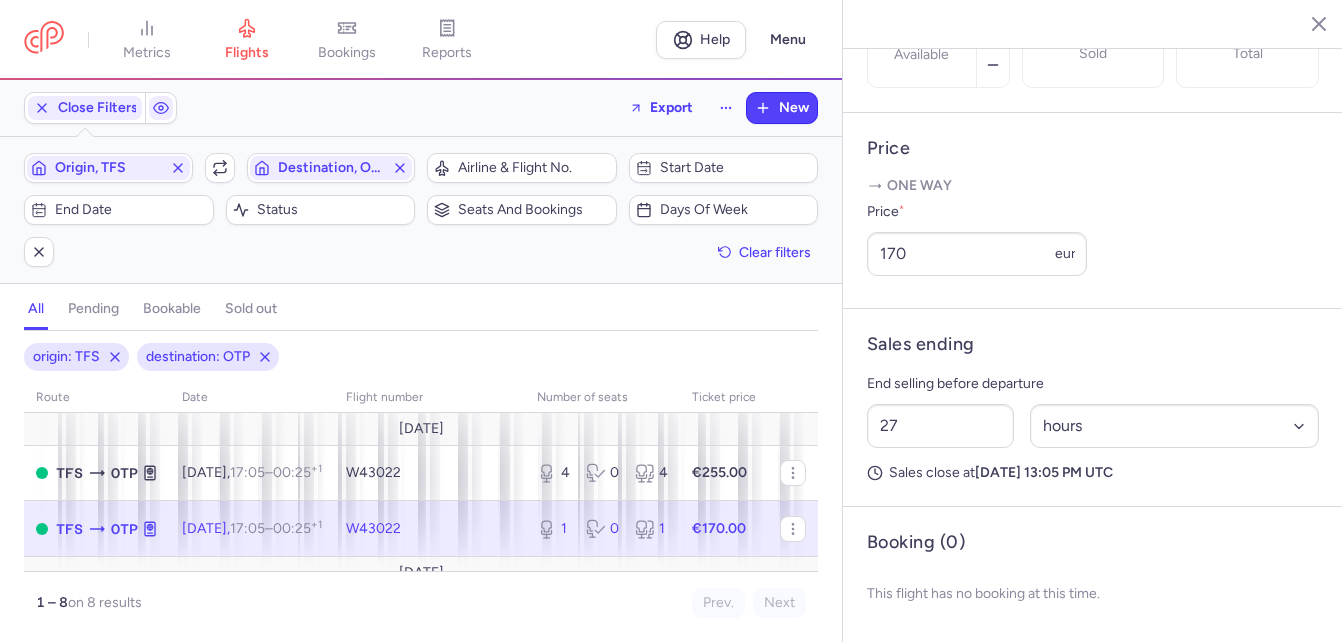 click on "Price  * 170 eur" at bounding box center [1093, 238] 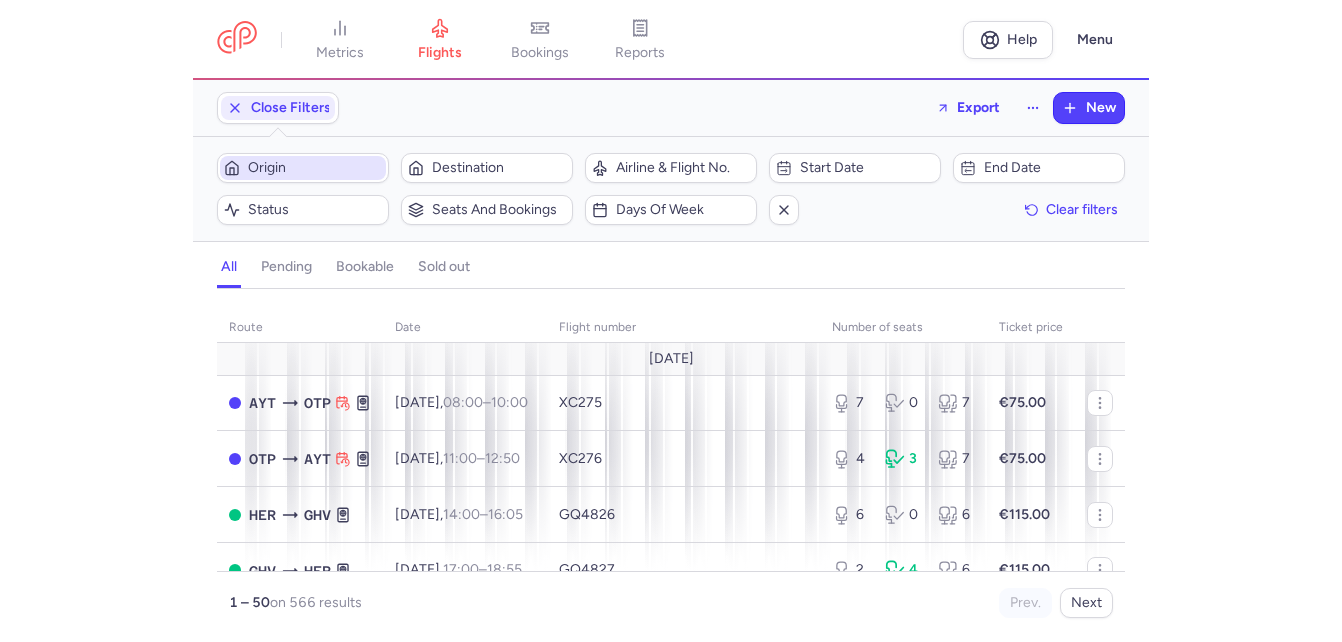scroll, scrollTop: 0, scrollLeft: 0, axis: both 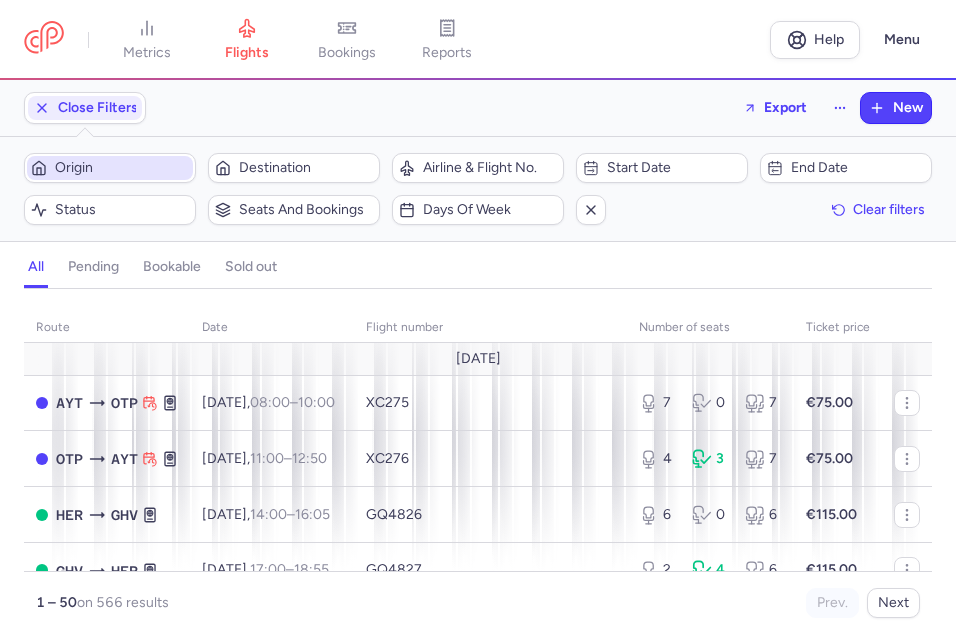 click on "Origin" at bounding box center (122, 168) 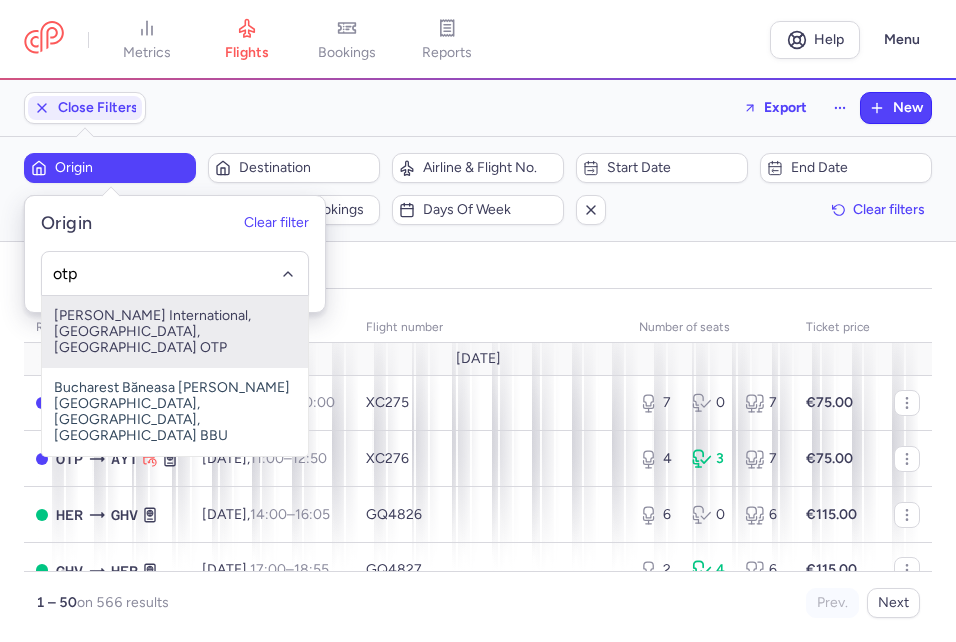 drag, startPoint x: 181, startPoint y: 321, endPoint x: 224, endPoint y: 242, distance: 89.94443 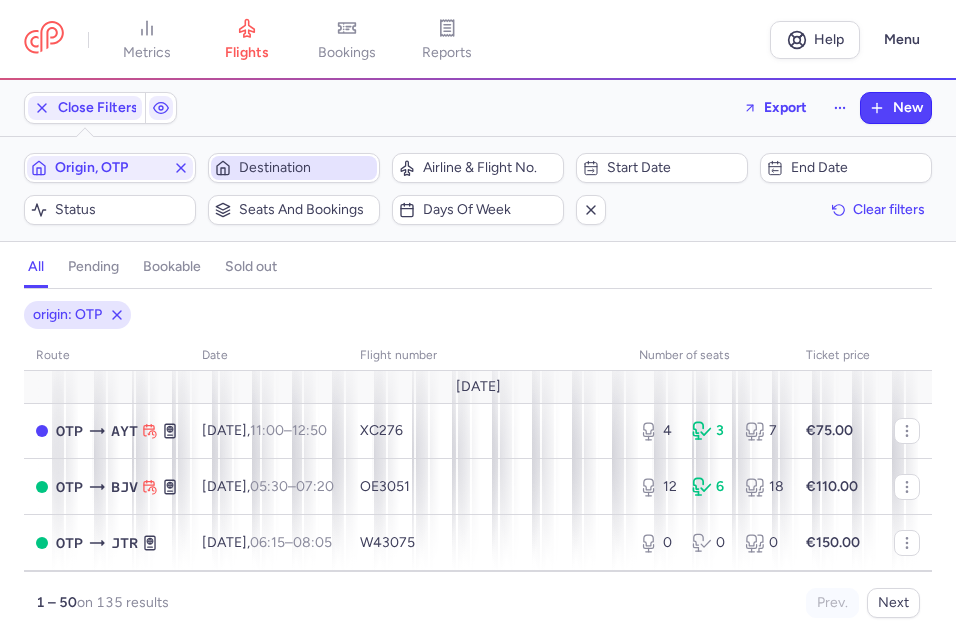 click on "Destination" at bounding box center [306, 168] 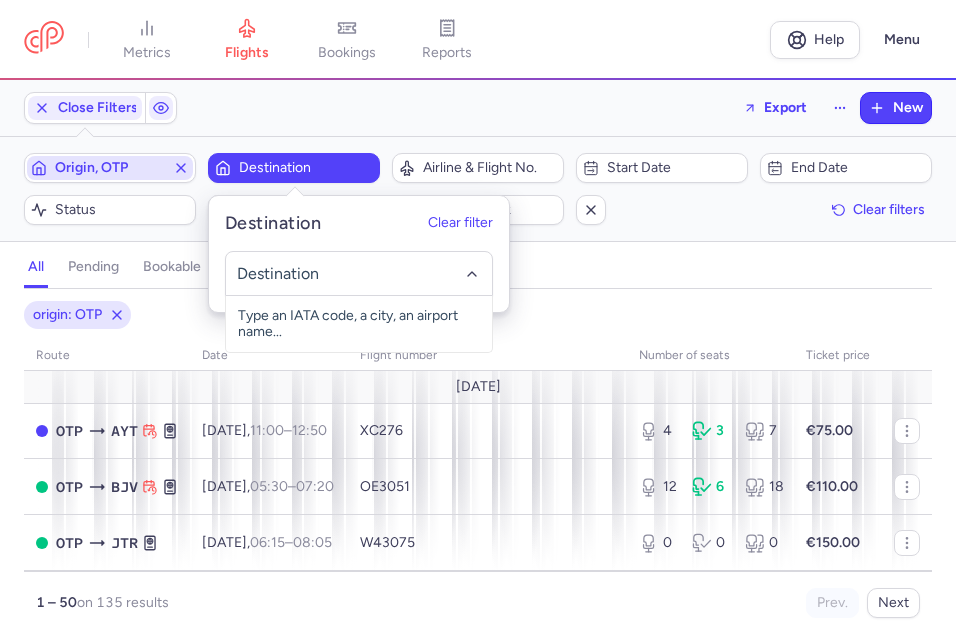 click 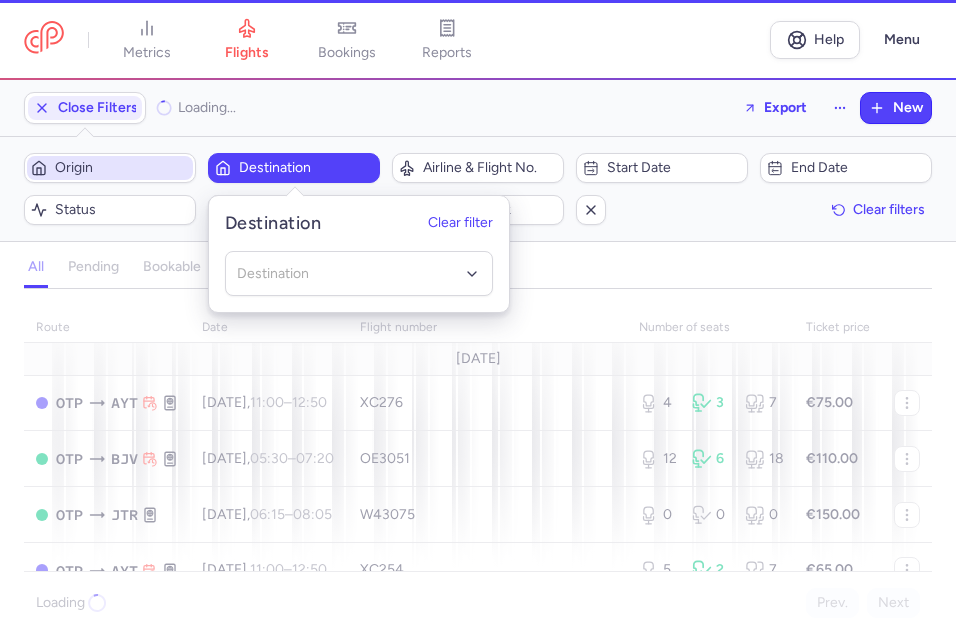 click on "Origin" at bounding box center [122, 168] 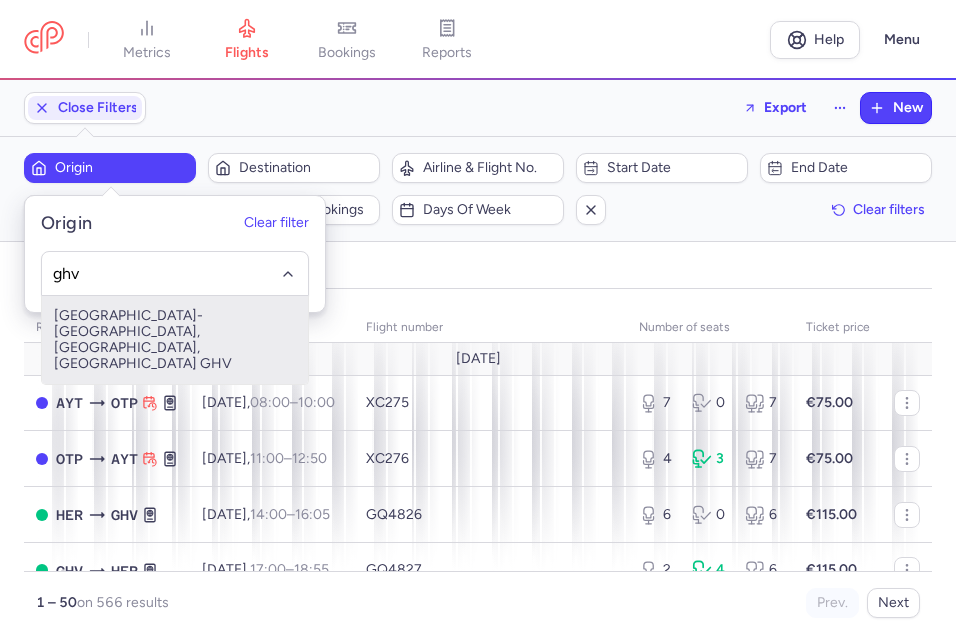 drag, startPoint x: 130, startPoint y: 318, endPoint x: 187, endPoint y: 258, distance: 82.75868 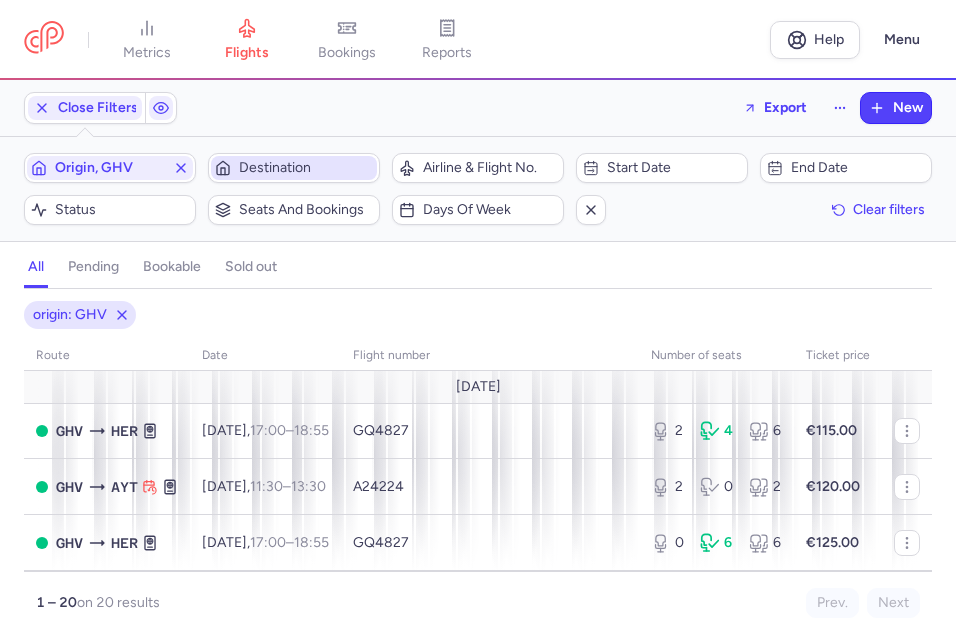 click on "Destination" at bounding box center (306, 168) 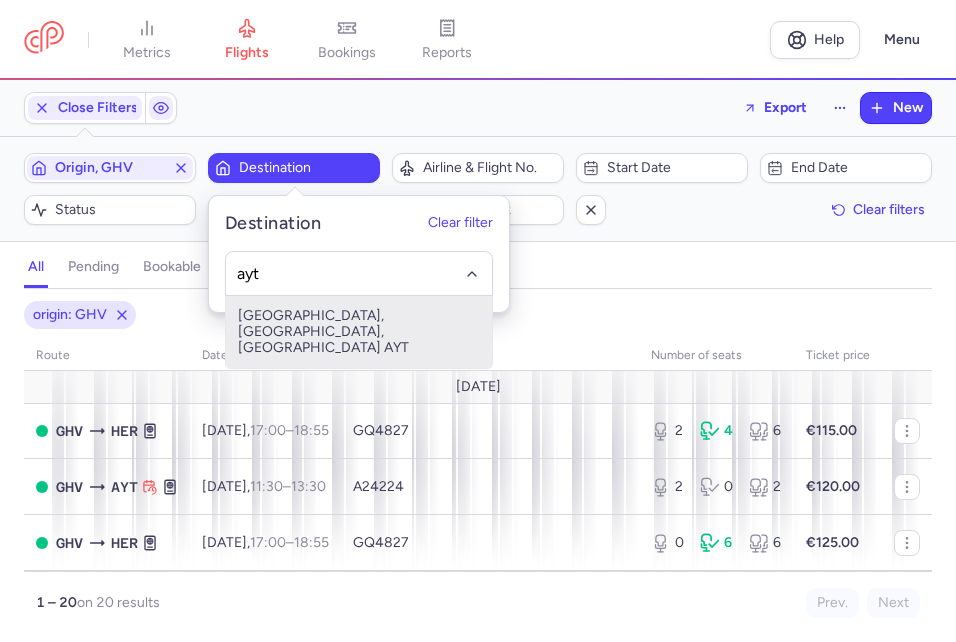 click on "Antalya, Antalya, Turkey AYT" at bounding box center (359, 332) 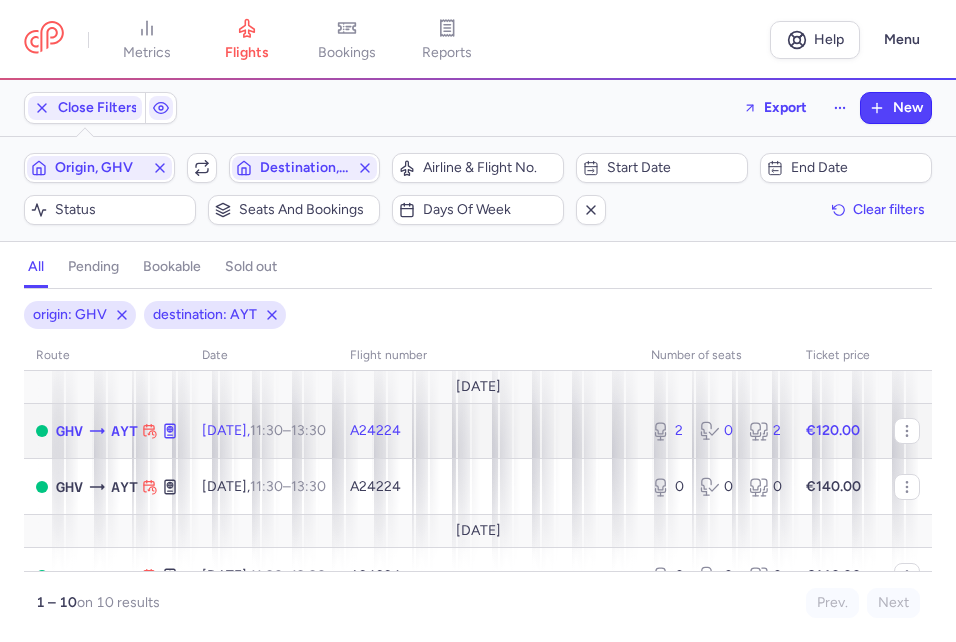 click on "13:30  +0" at bounding box center [308, 430] 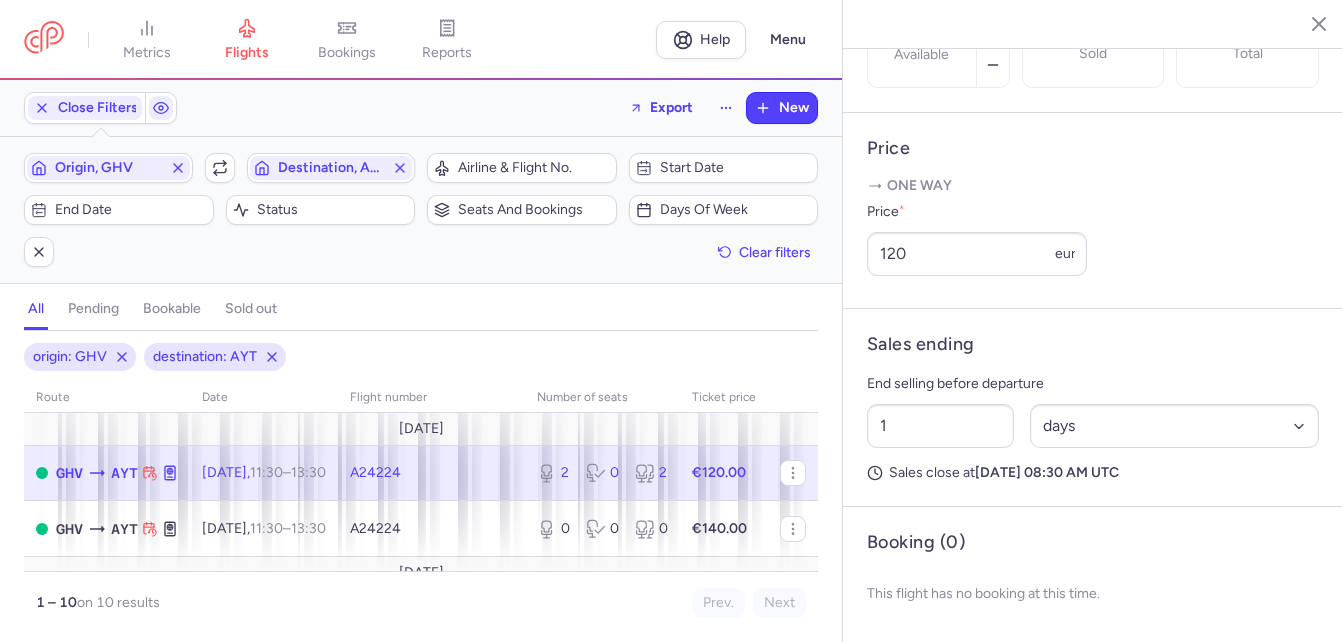 scroll, scrollTop: 736, scrollLeft: 0, axis: vertical 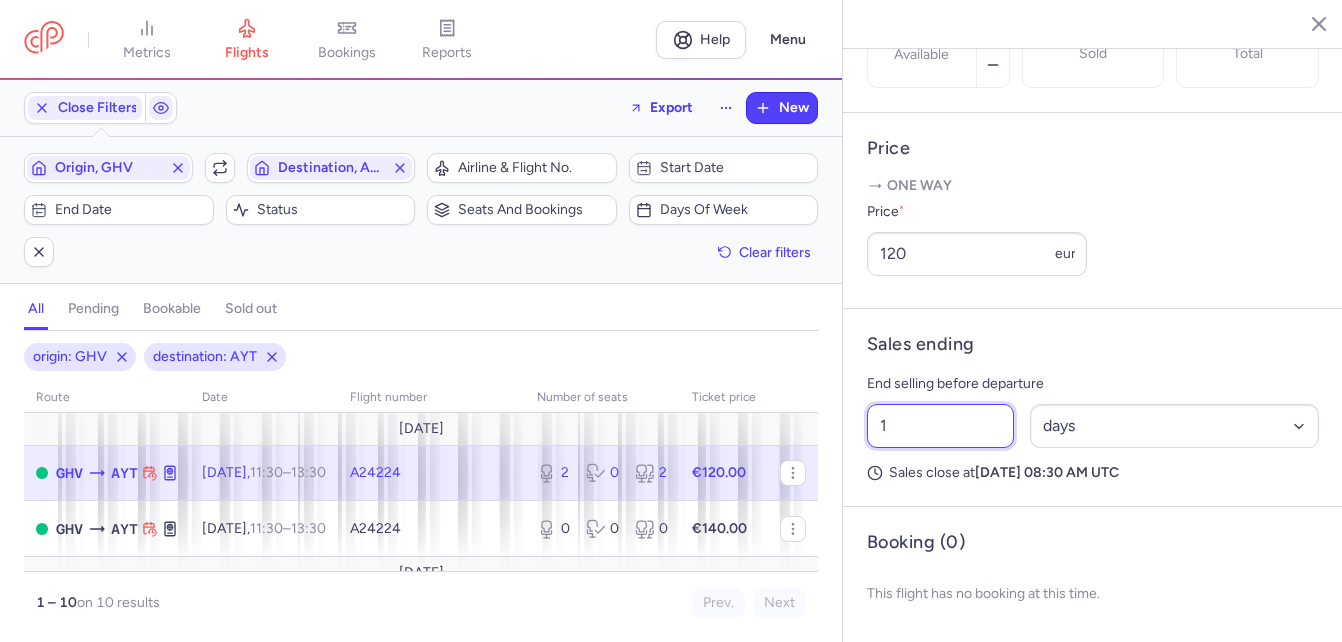 drag, startPoint x: 904, startPoint y: 429, endPoint x: 871, endPoint y: 425, distance: 33.24154 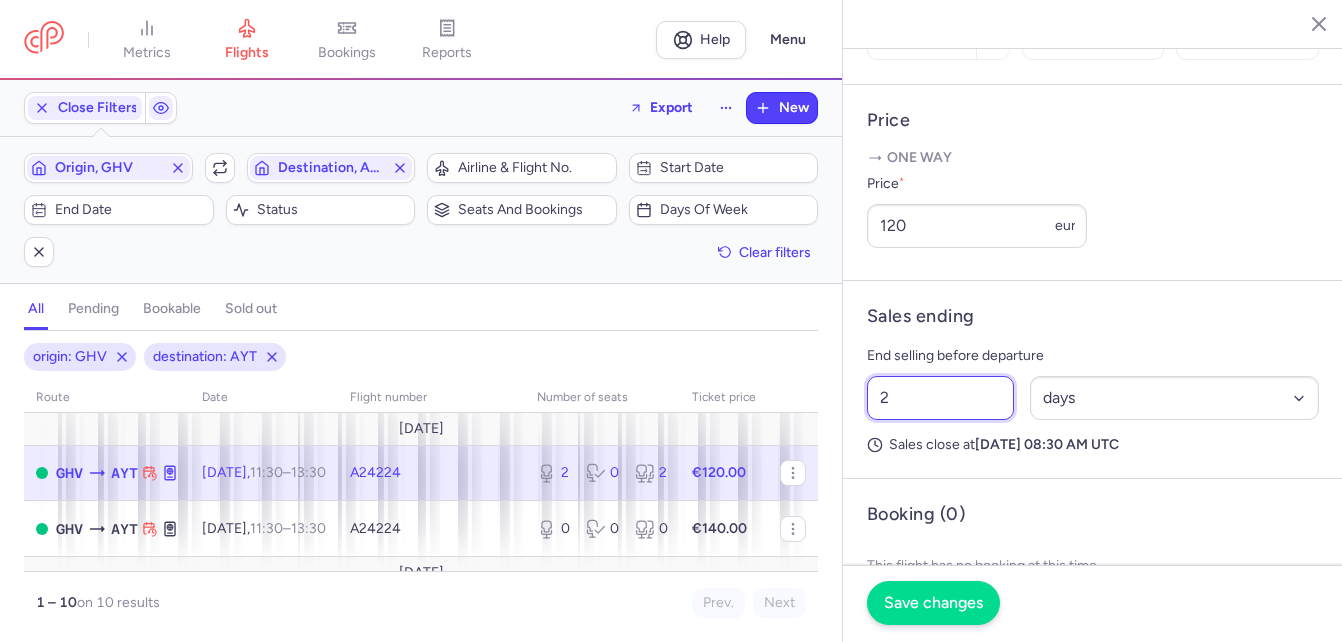 type on "2" 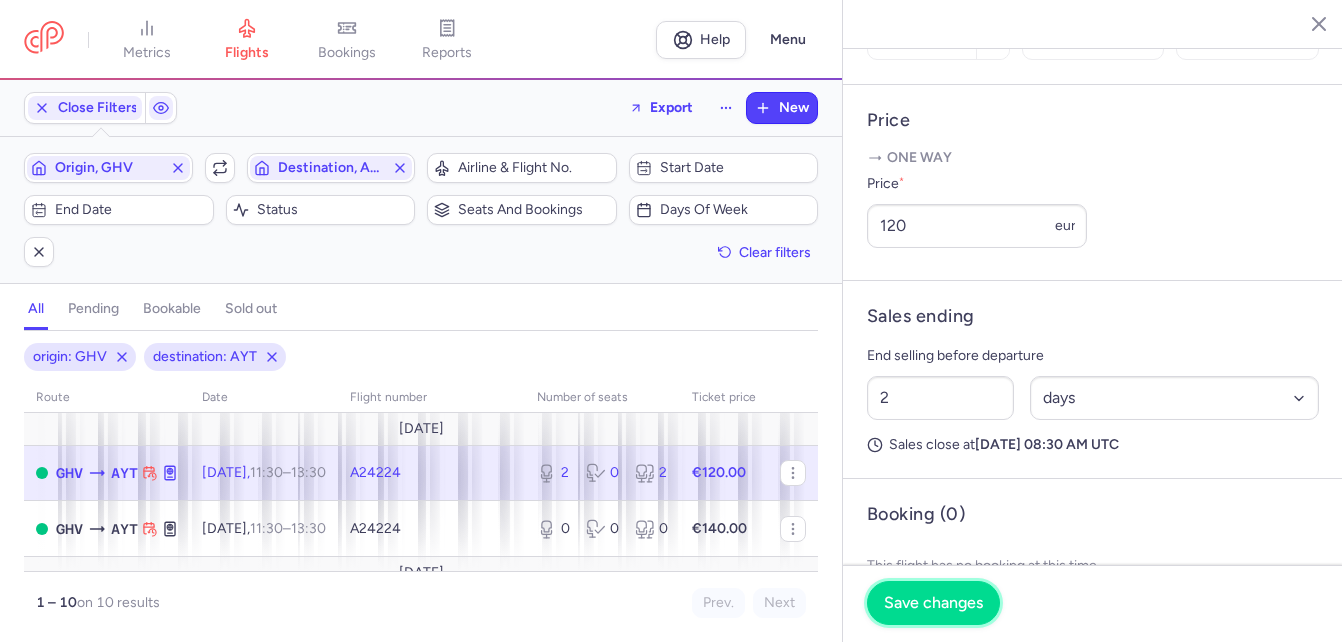 click on "Save changes" at bounding box center (933, 603) 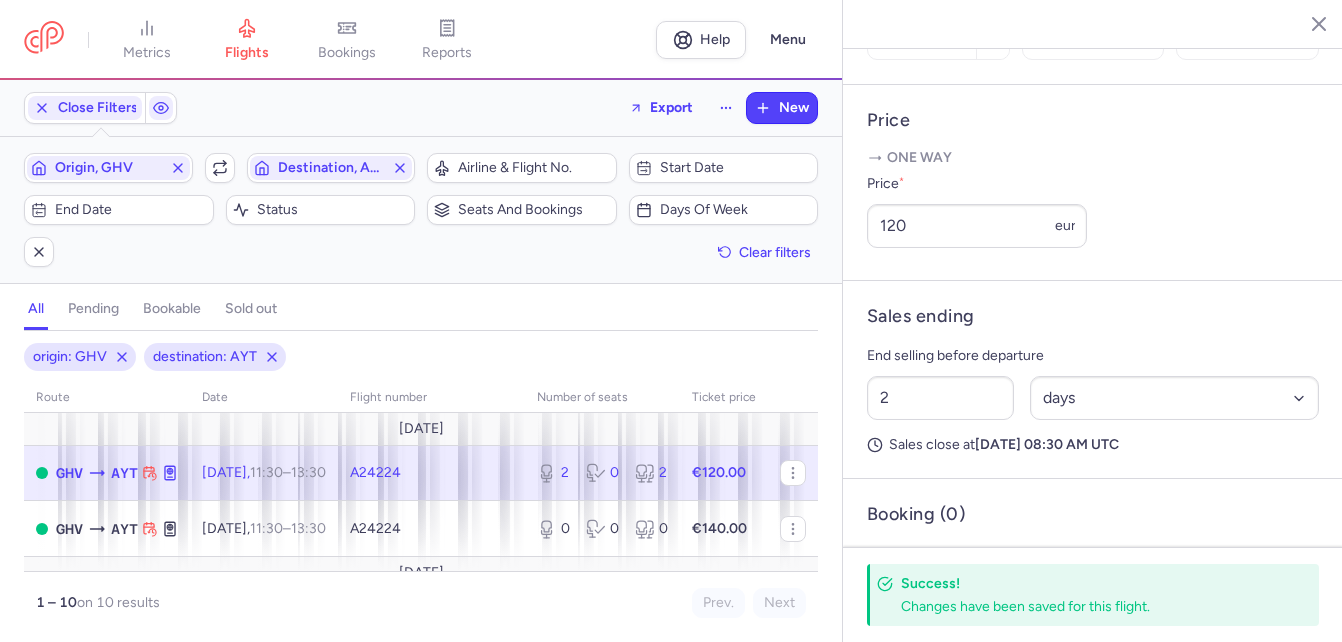 scroll, scrollTop: 831, scrollLeft: 0, axis: vertical 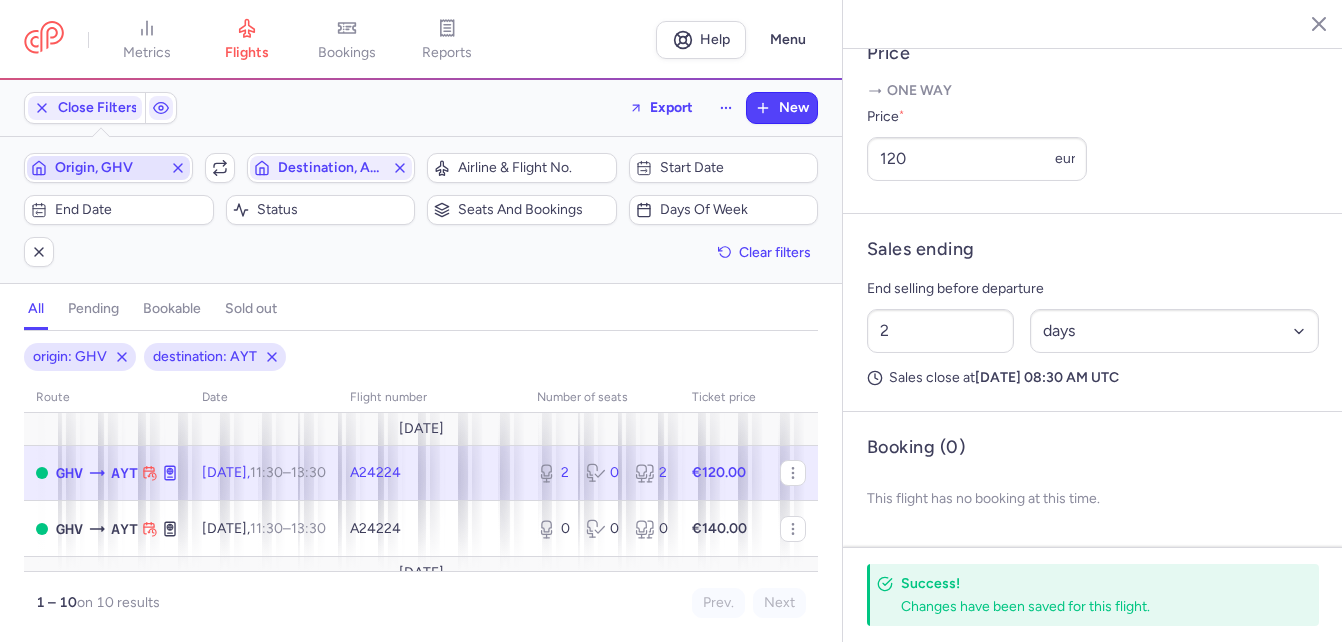 click 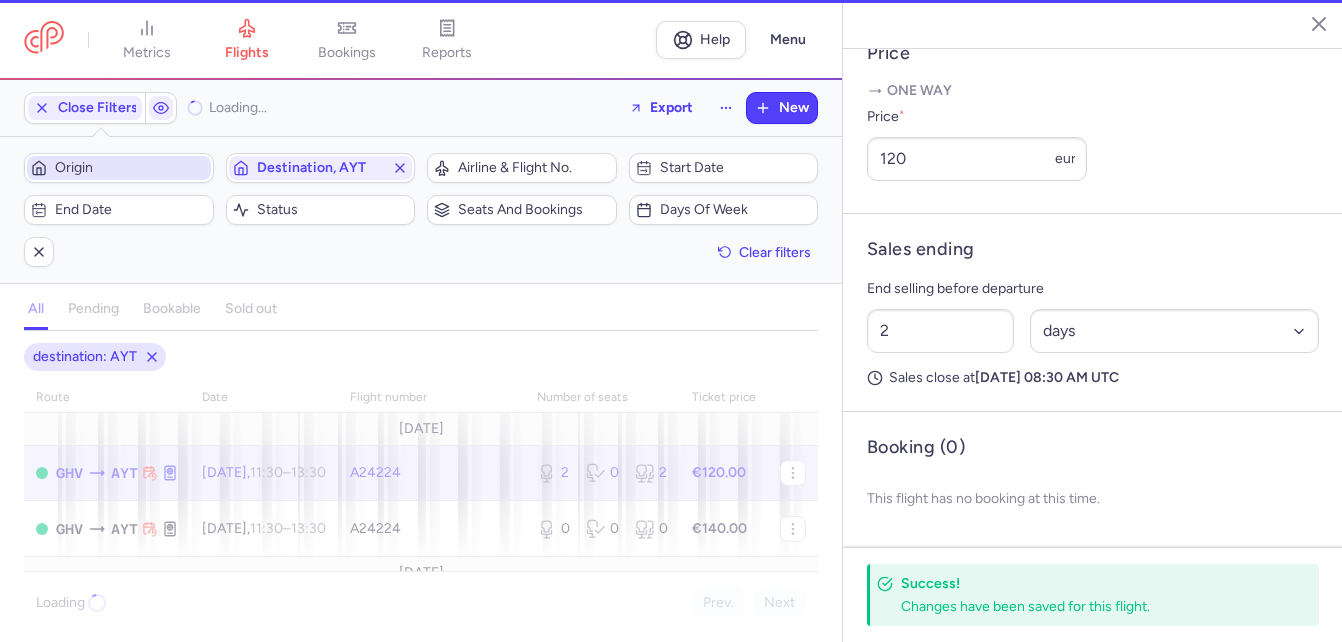 click on "Origin" at bounding box center [131, 168] 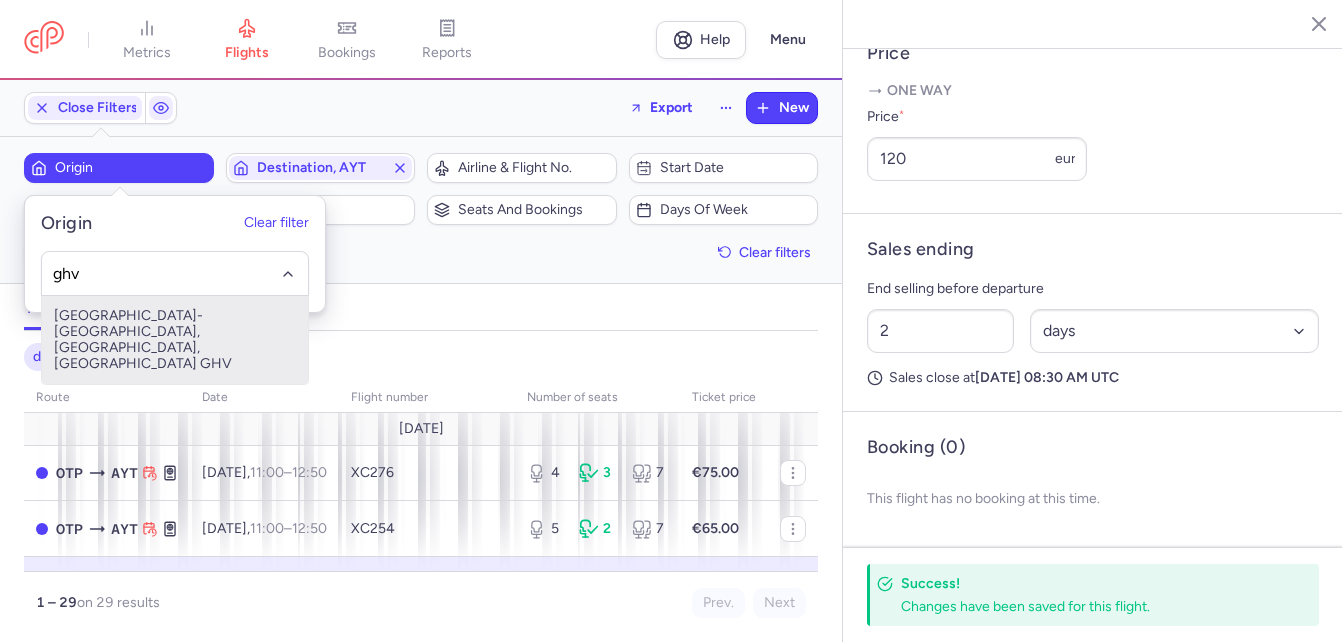 click on "Brașov-Ghimbav International Airport, Brașov, Romania GHV" at bounding box center [175, 340] 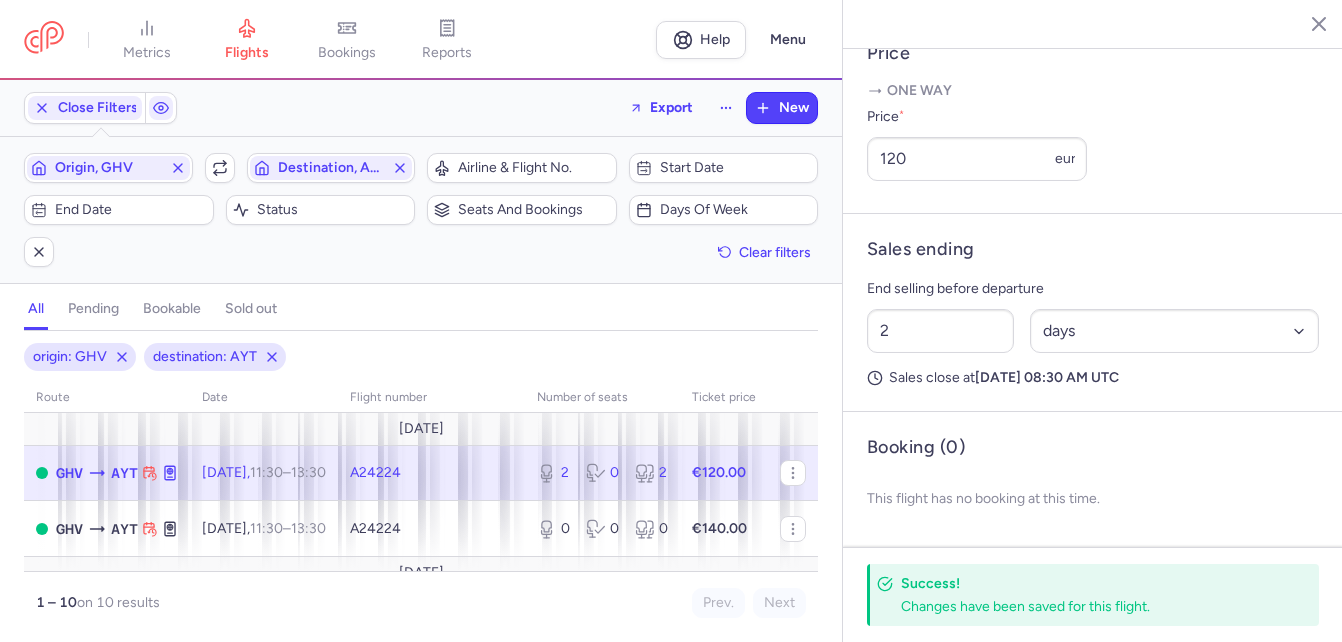 click on "11:30" at bounding box center (266, 472) 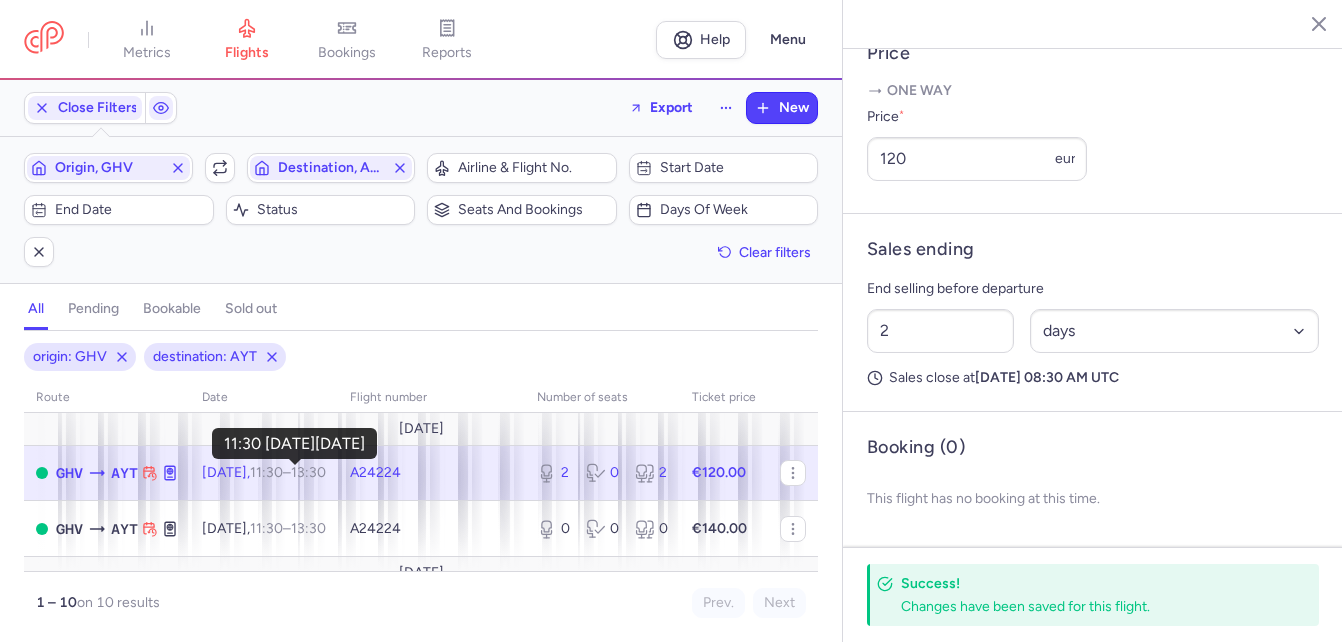 click on "11:30" at bounding box center [266, 472] 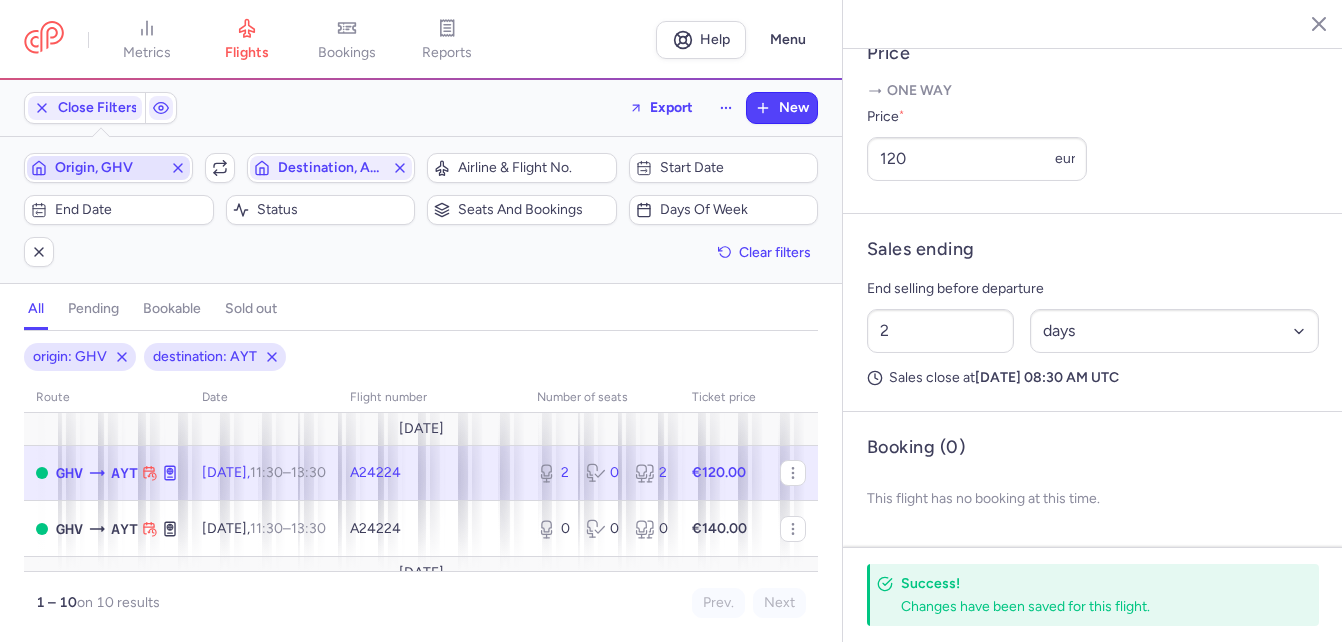 click 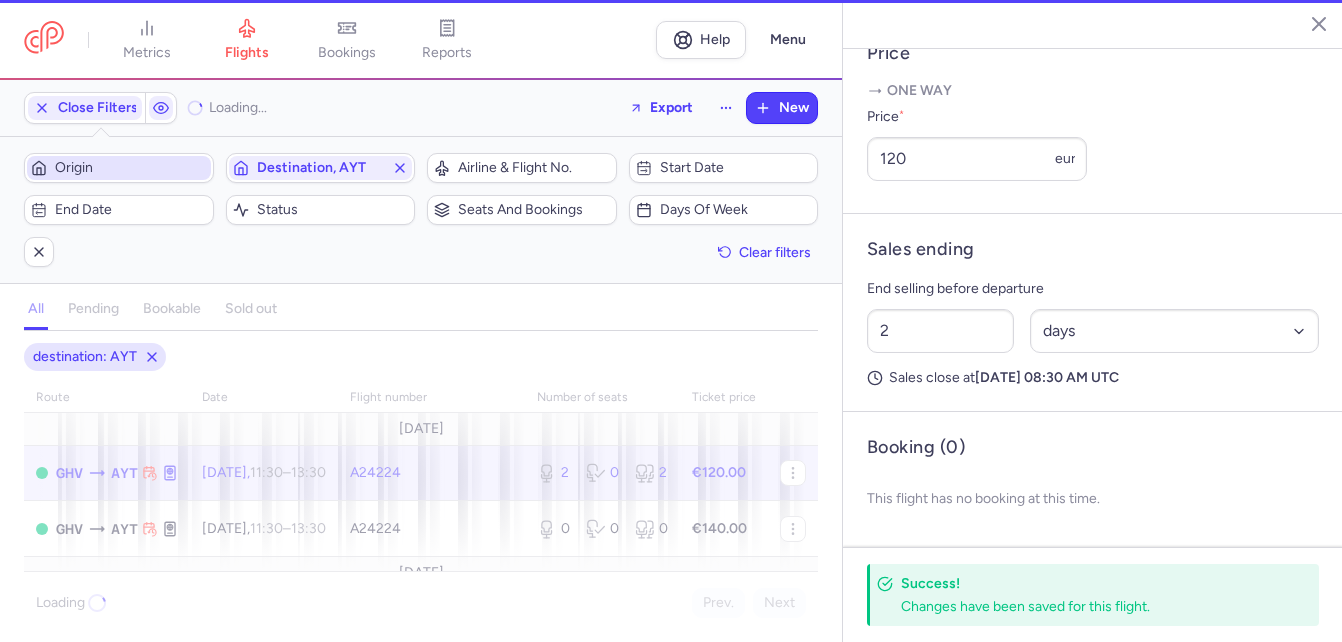 click on "Origin" at bounding box center [131, 168] 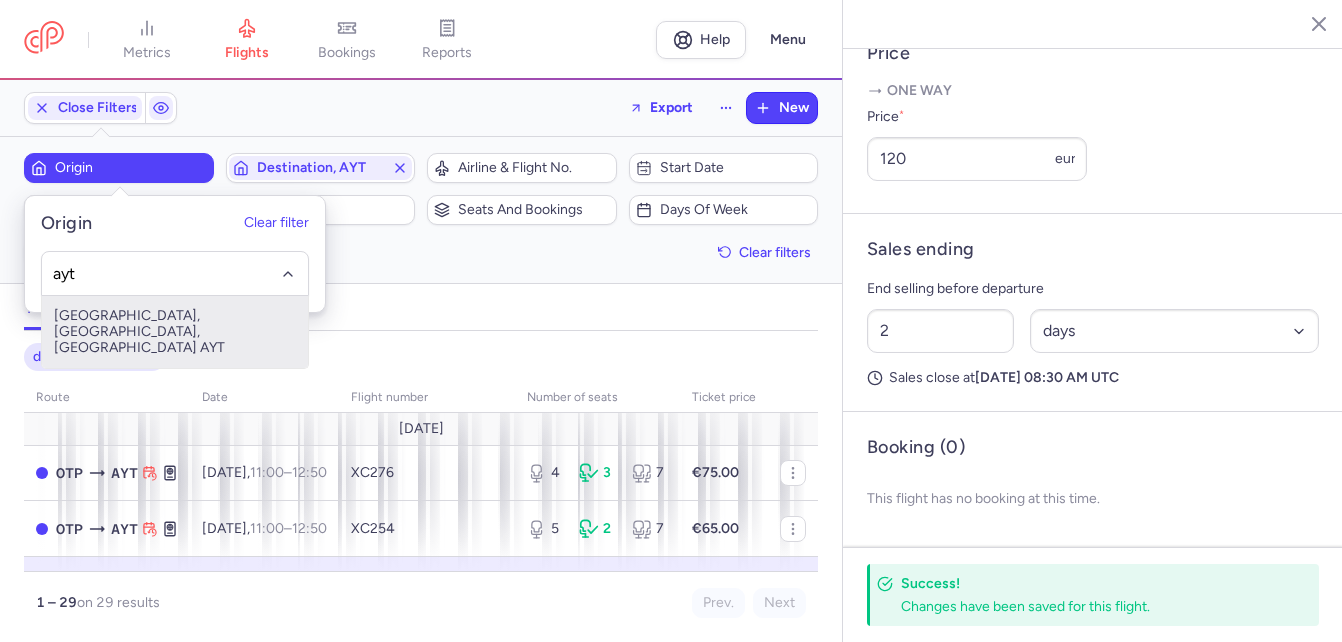 click on "Antalya, Antalya, Turkey AYT" at bounding box center (175, 332) 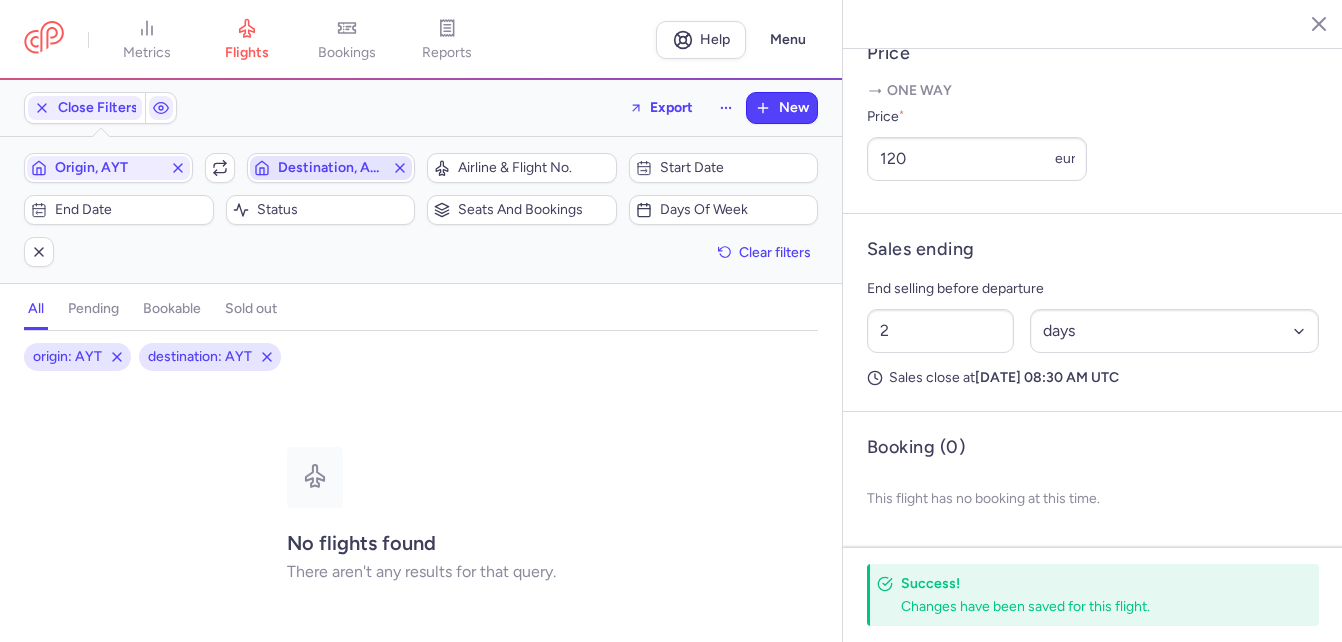 click 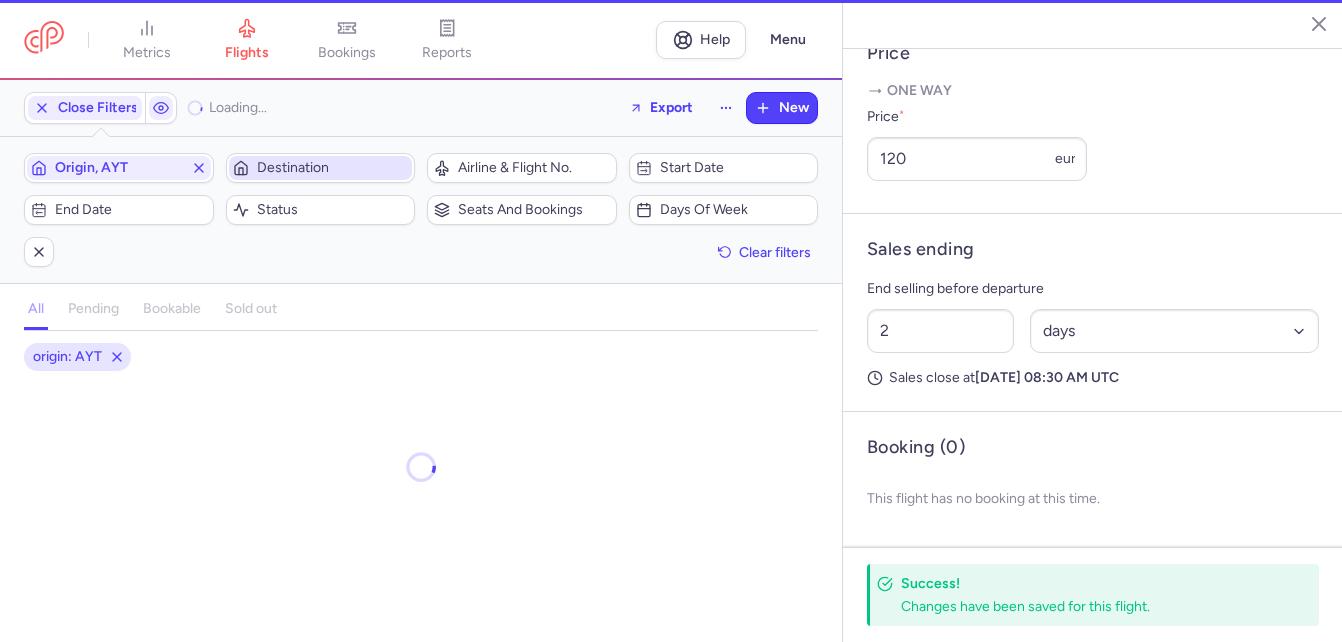 click on "Destination" at bounding box center (333, 168) 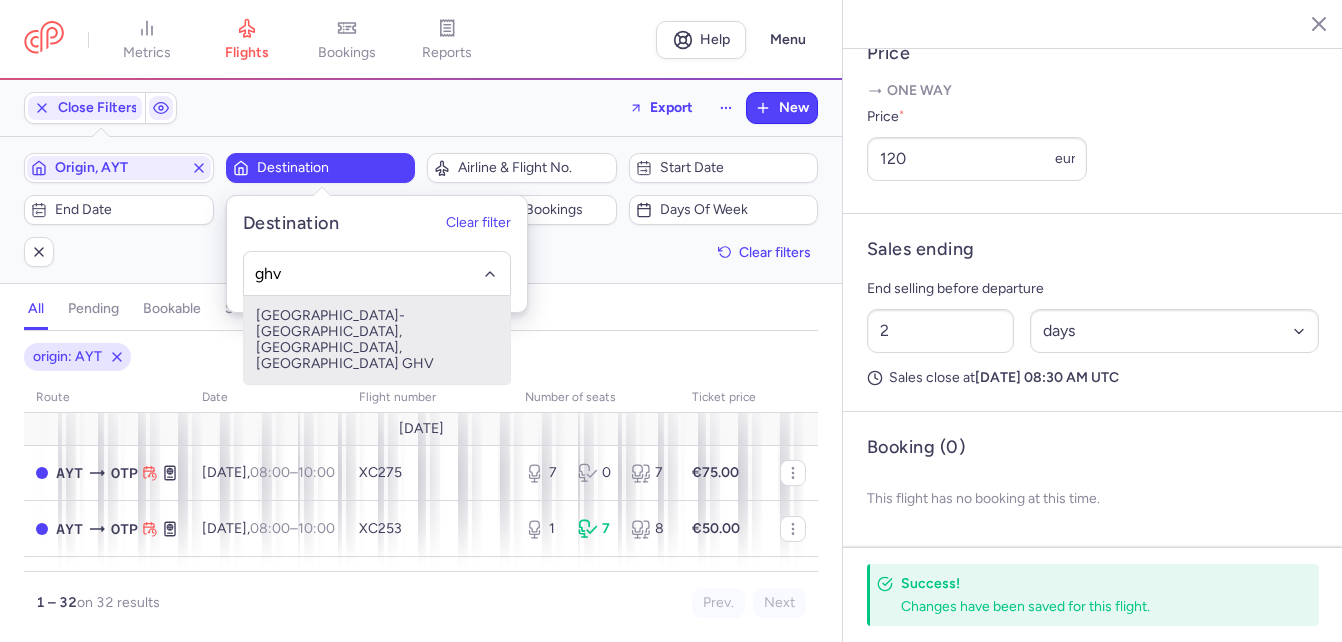 click on "Brașov-Ghimbav International Airport, Brașov, Romania GHV" at bounding box center [377, 340] 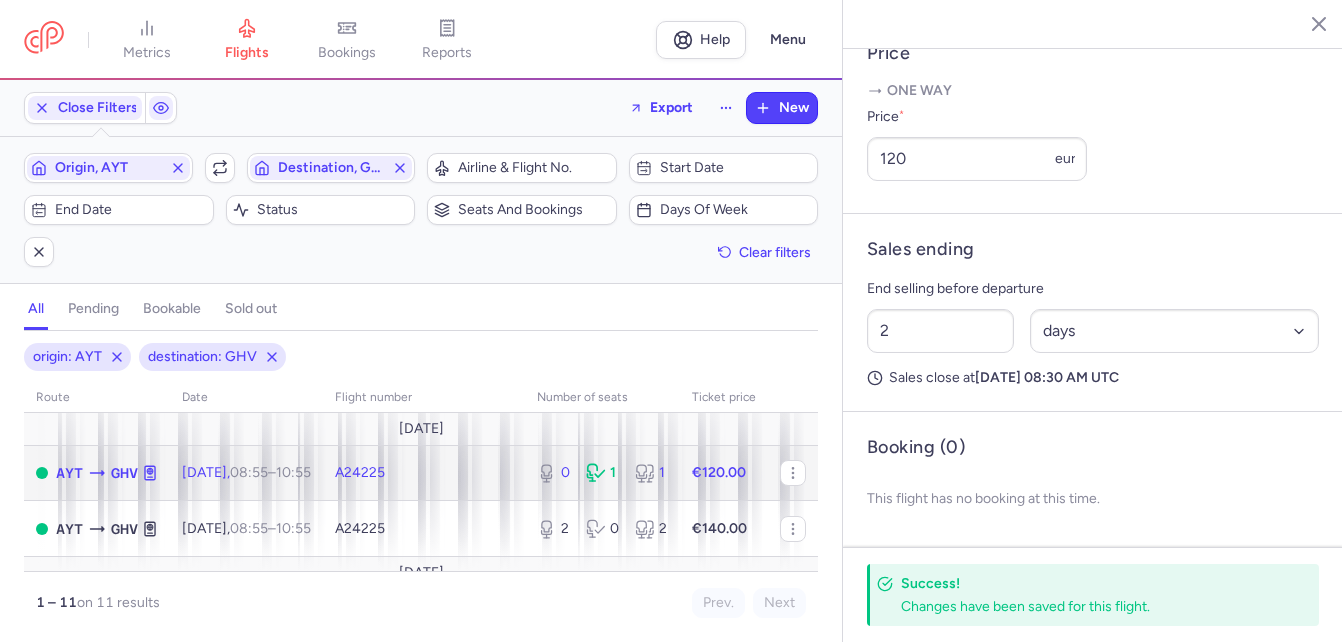 click on "A24225" 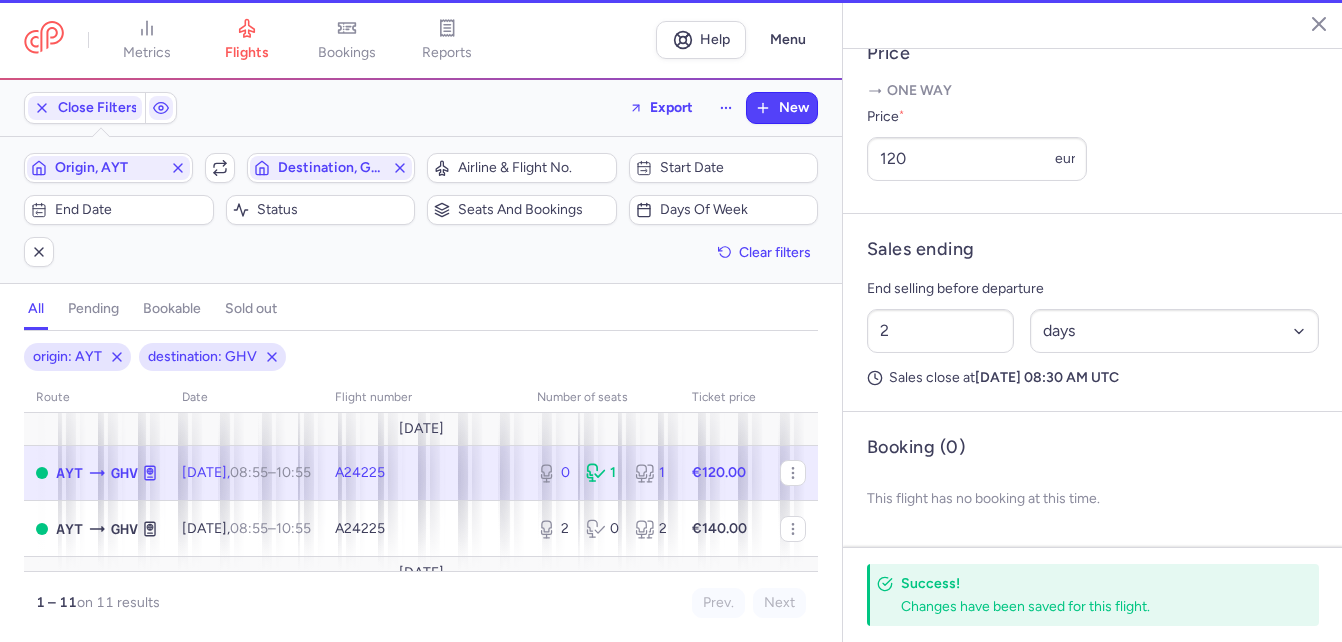 type on "0" 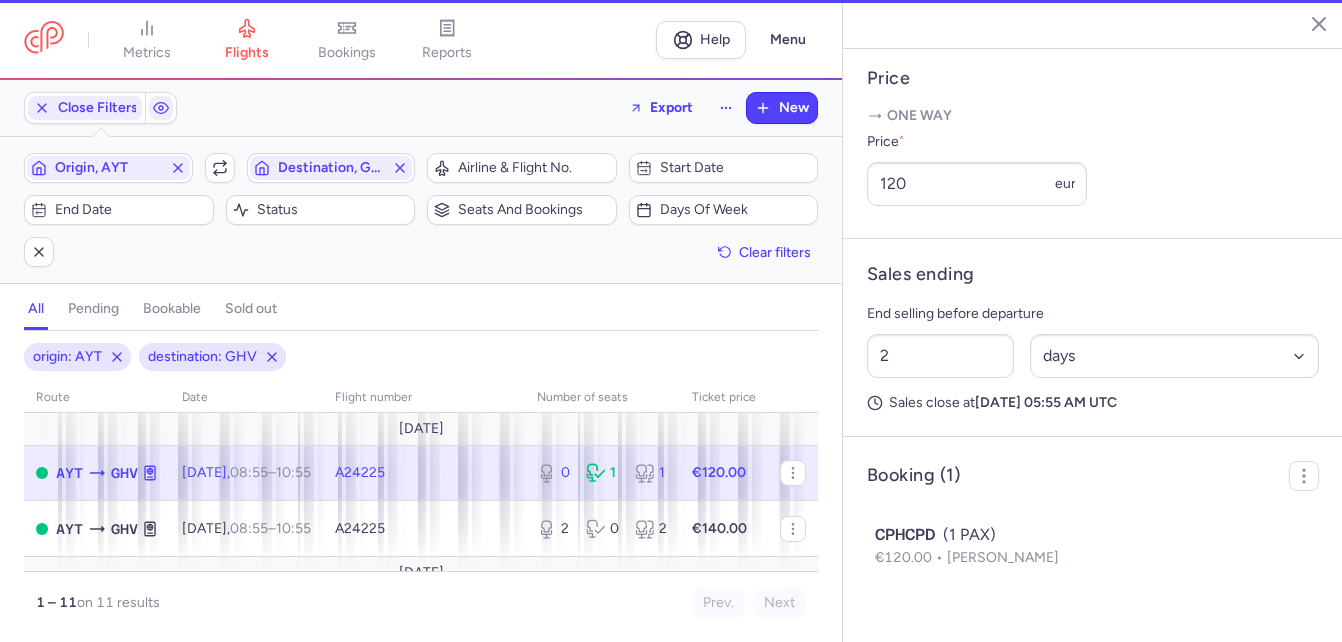 scroll, scrollTop: 789, scrollLeft: 0, axis: vertical 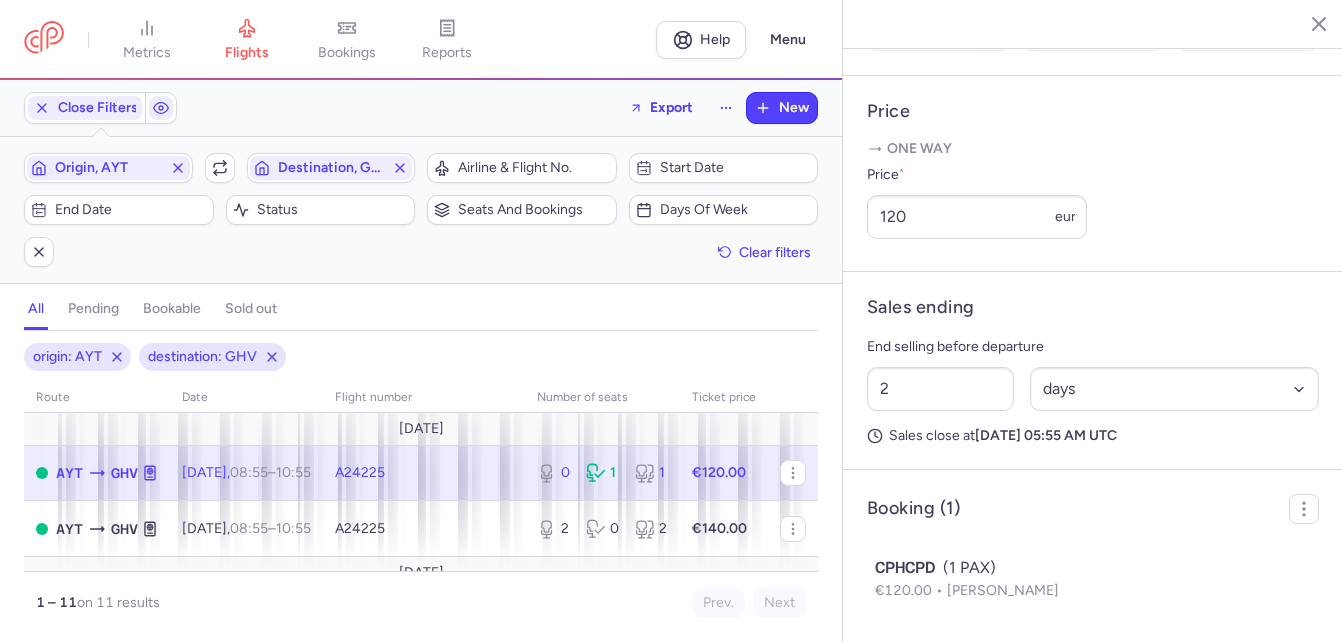 click on "A24225" 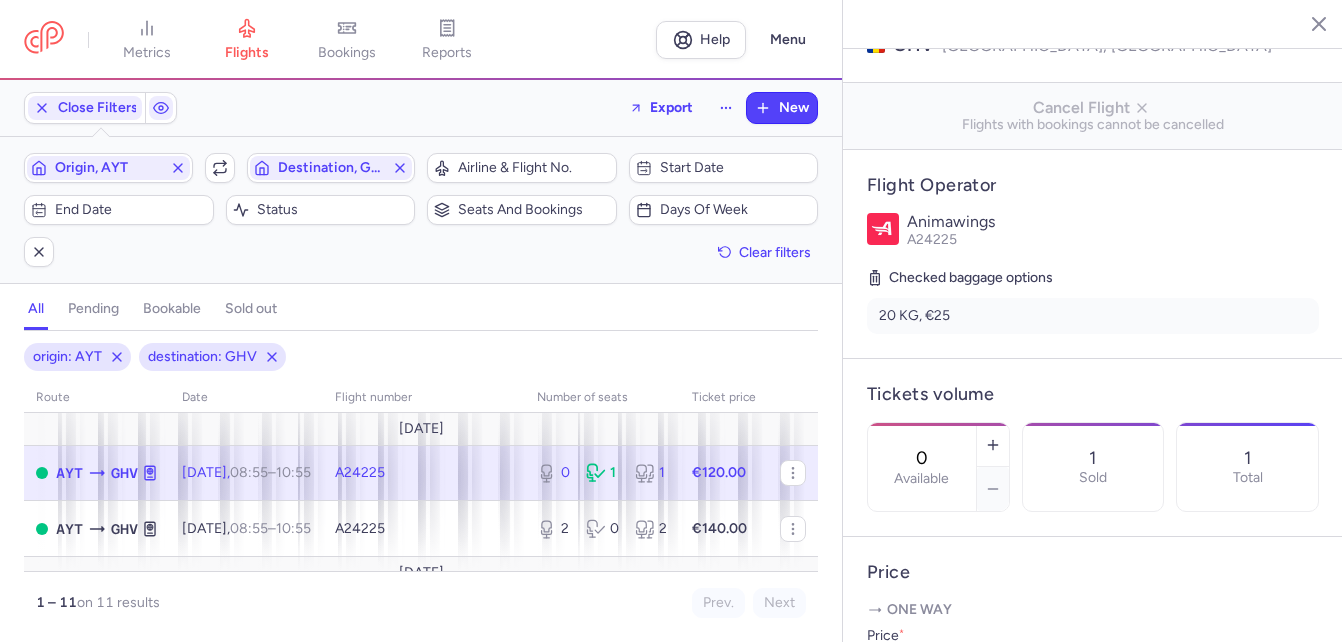 scroll, scrollTop: 0, scrollLeft: 0, axis: both 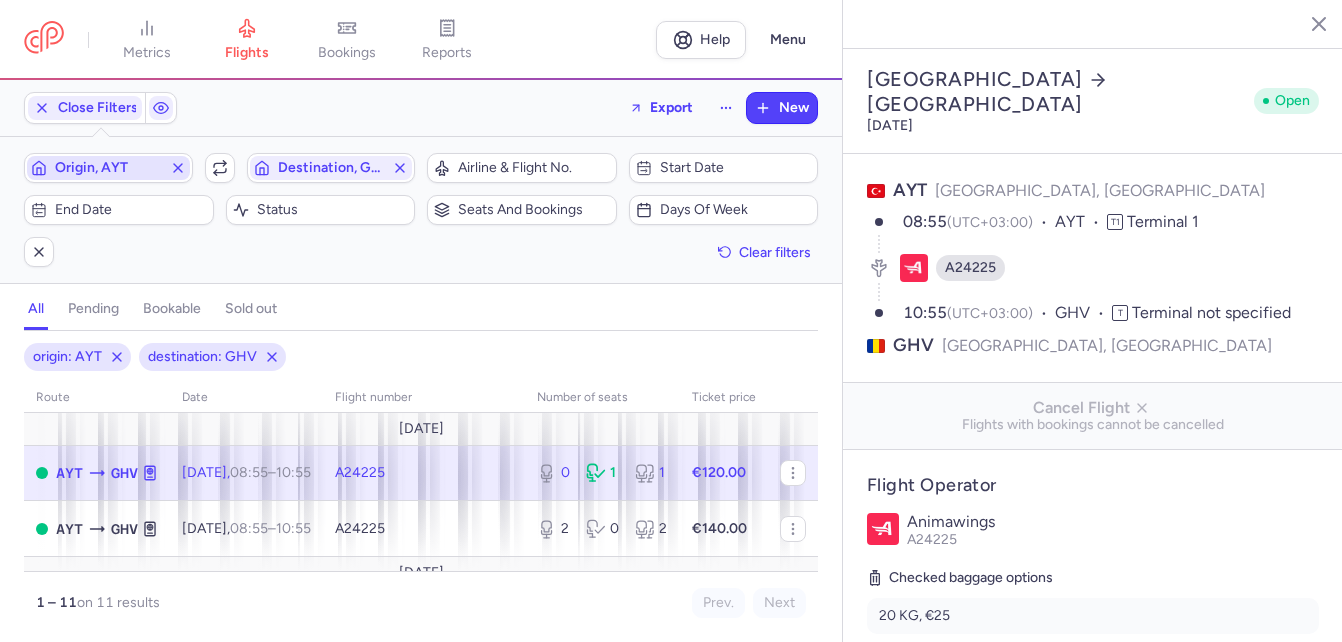 click 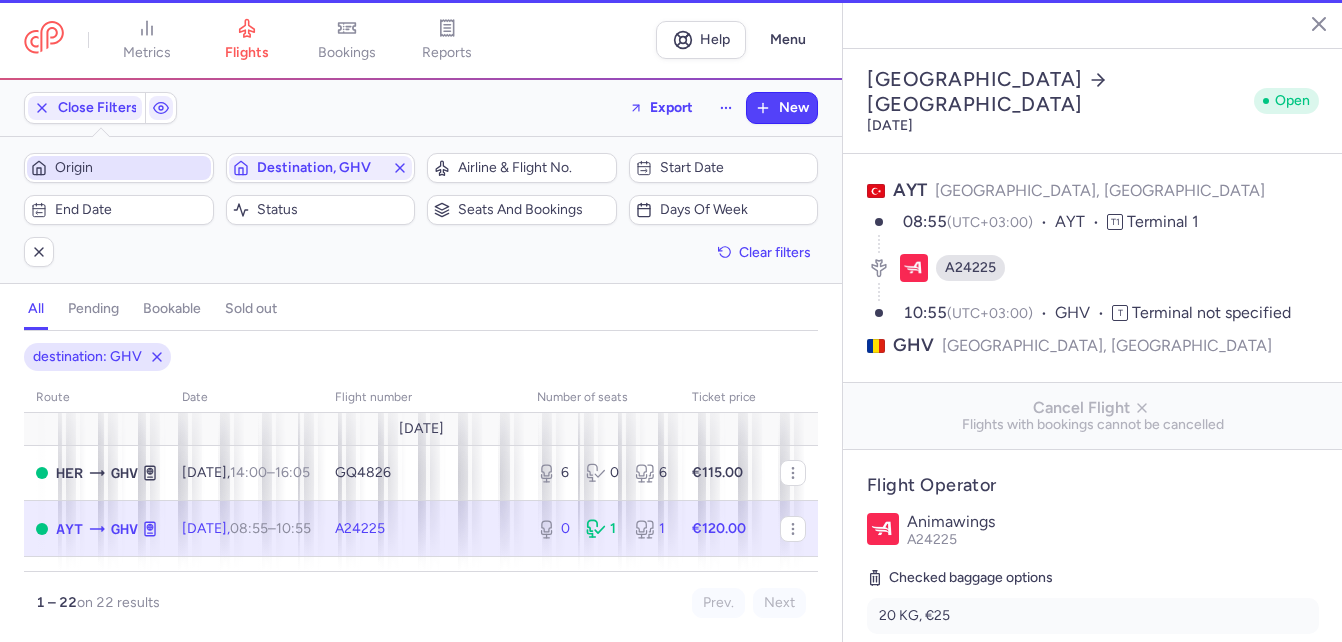 click on "Origin" at bounding box center (131, 168) 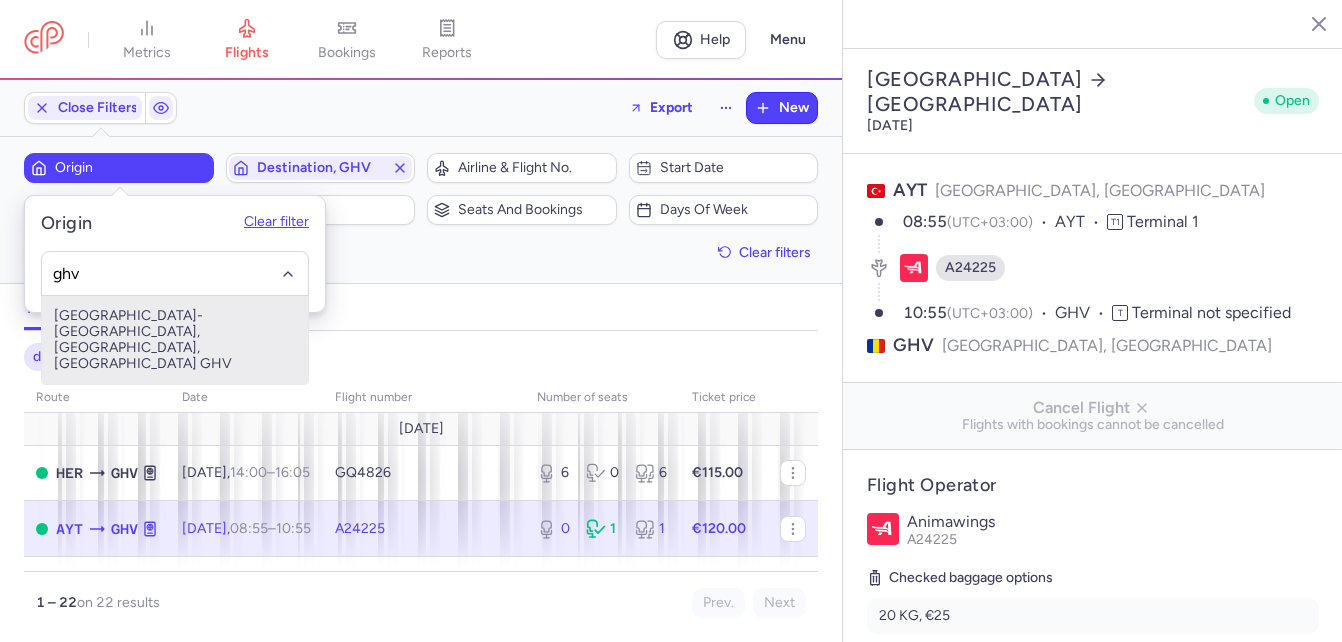 drag, startPoint x: 125, startPoint y: 324, endPoint x: 262, endPoint y: 227, distance: 167.86304 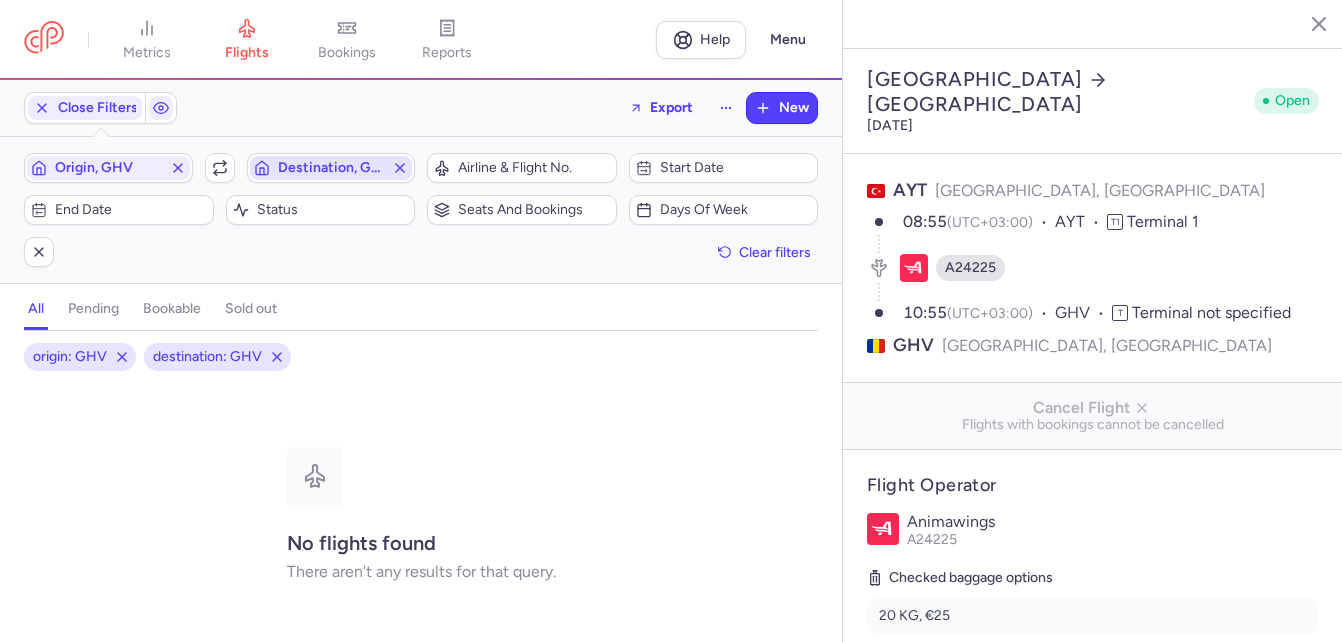 click 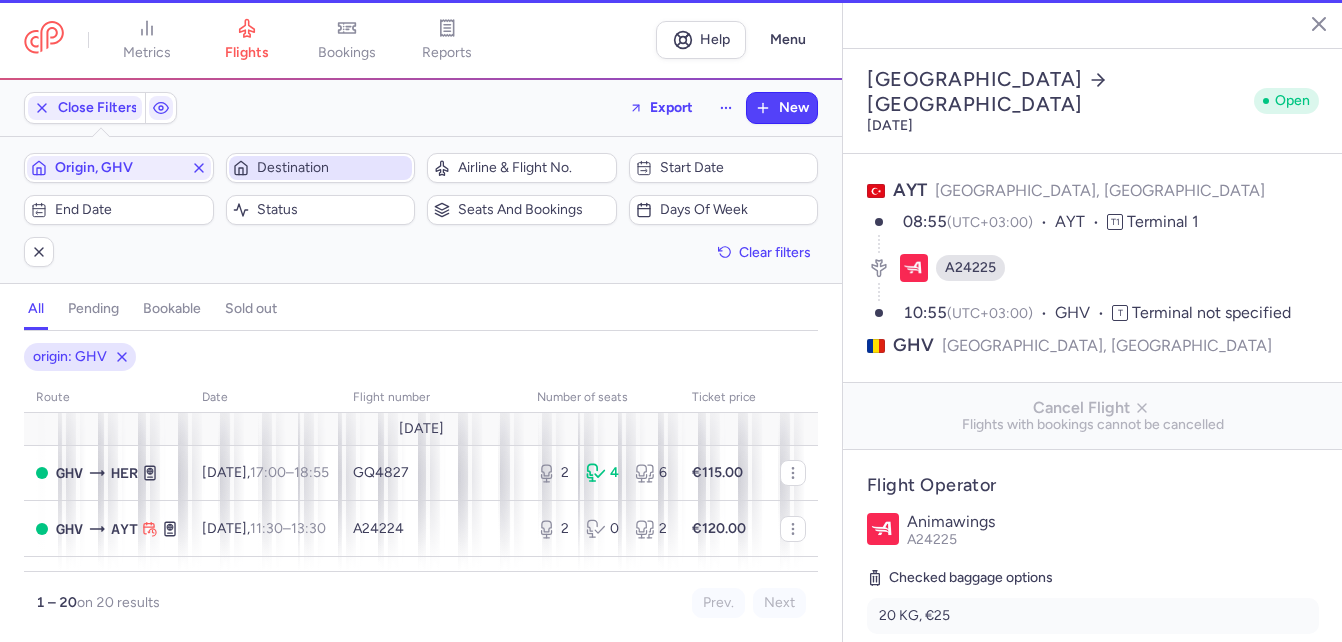 click on "Destination" at bounding box center [333, 168] 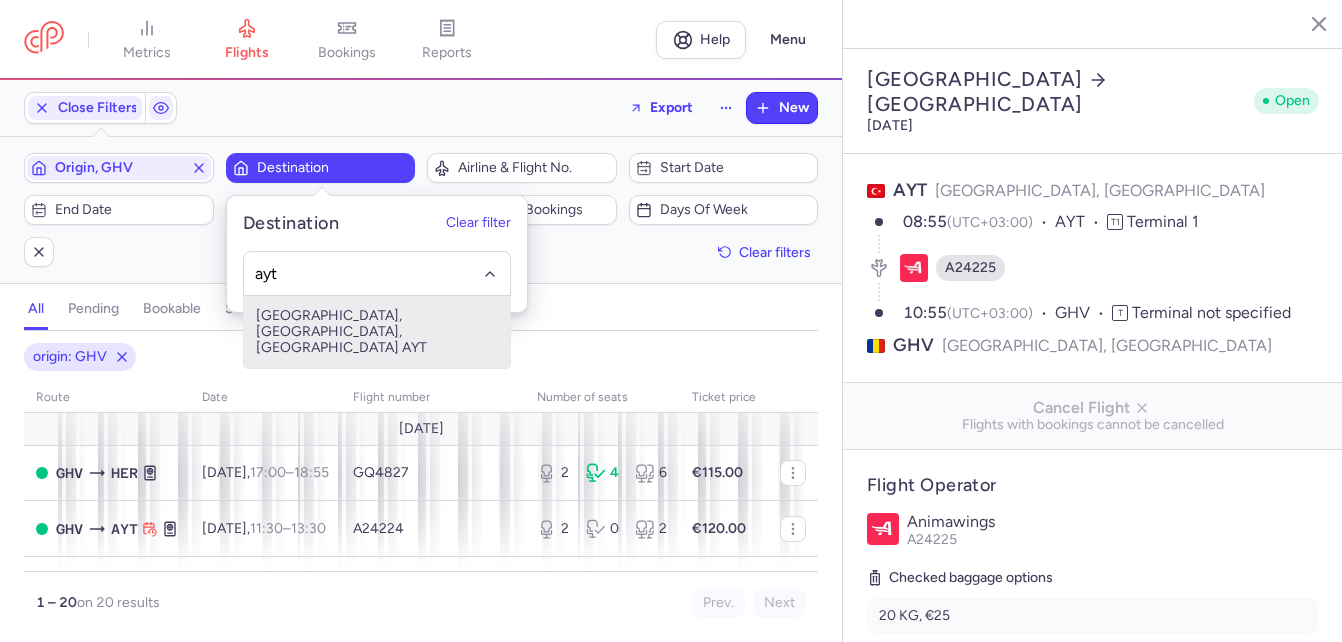 click on "Antalya, Antalya, Turkey AYT" at bounding box center [377, 332] 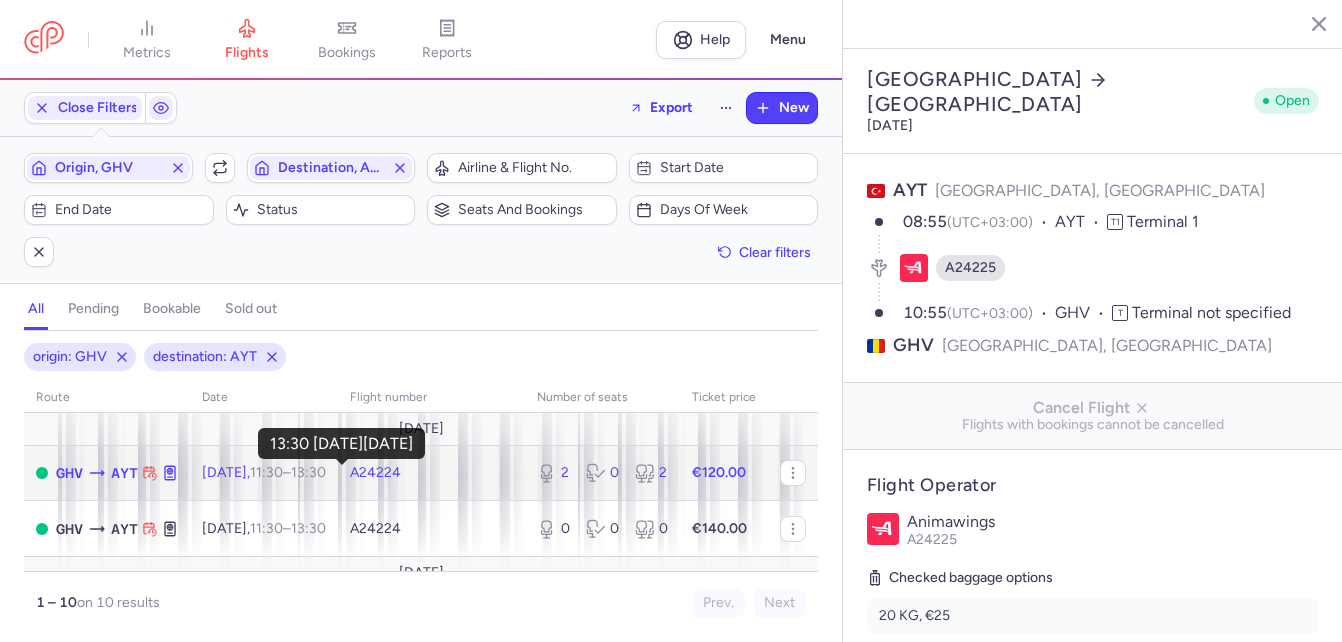 click on "13:30  +0" at bounding box center [308, 472] 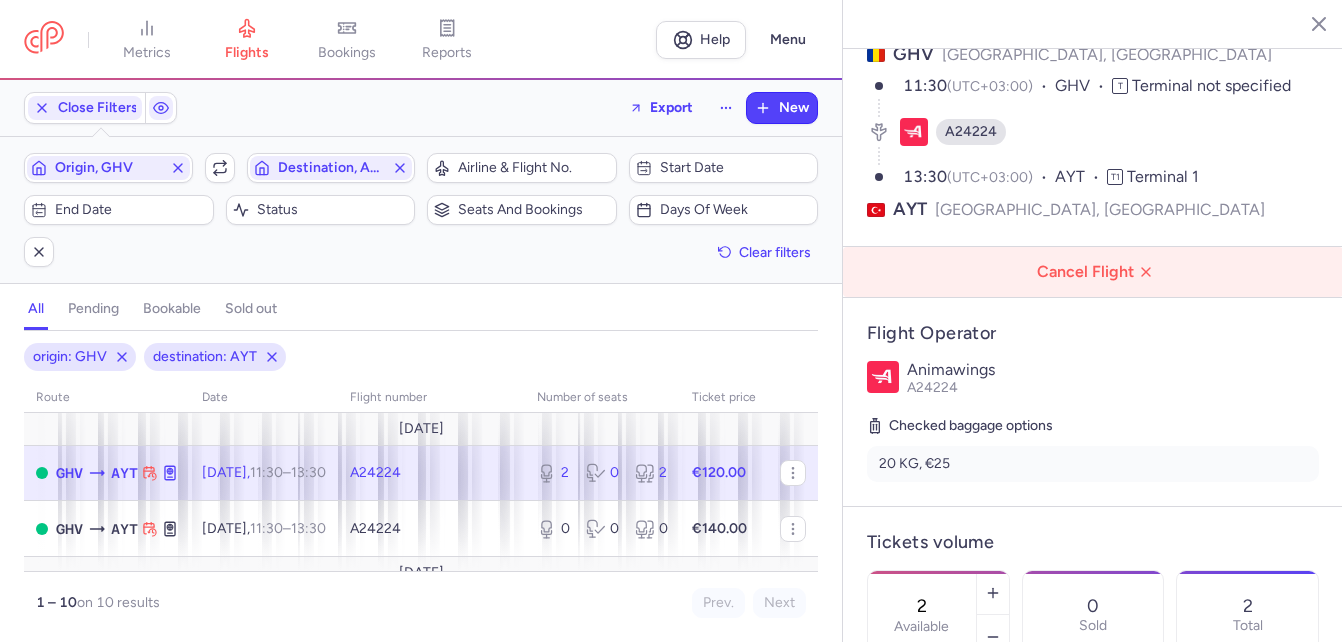 scroll, scrollTop: 0, scrollLeft: 0, axis: both 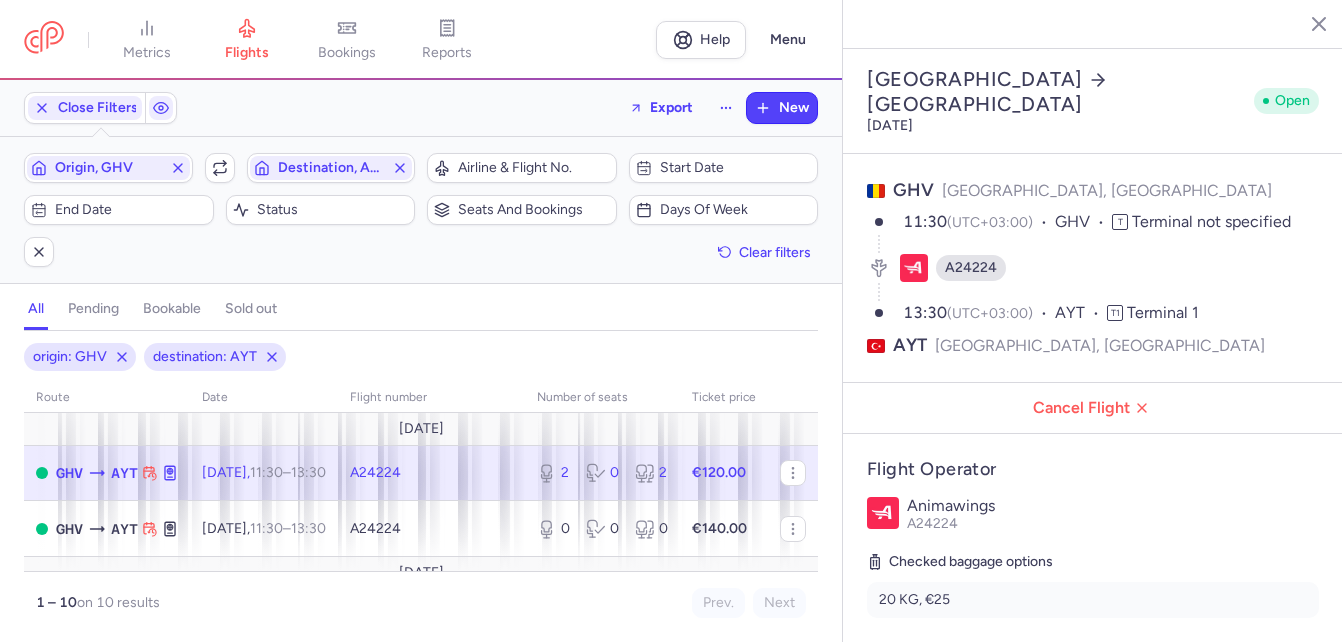 click 